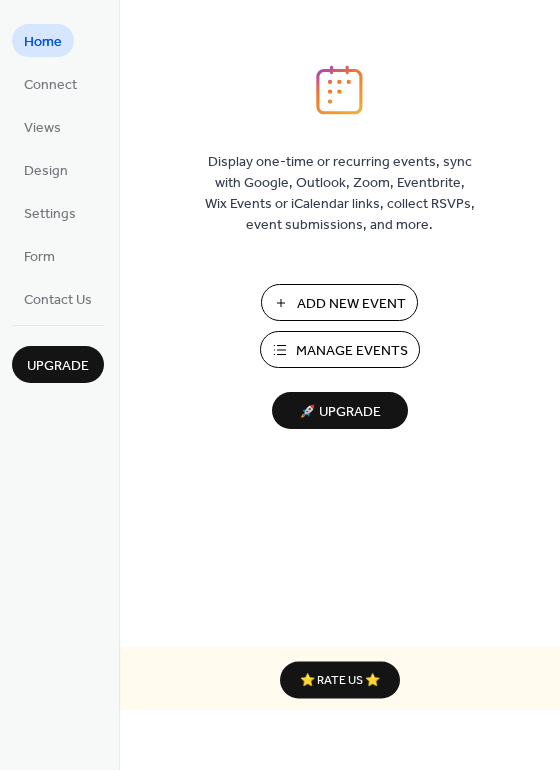scroll, scrollTop: 0, scrollLeft: 0, axis: both 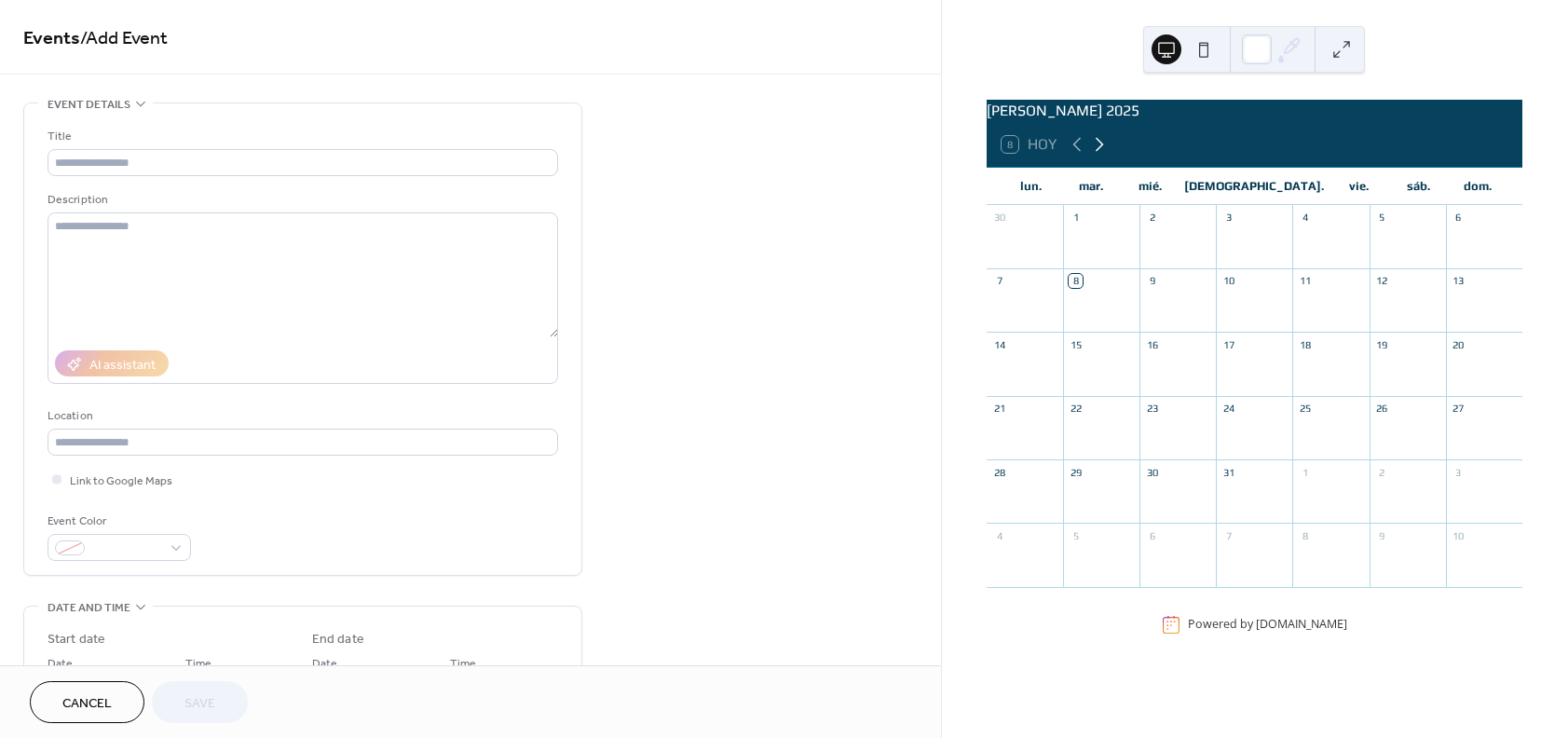 click 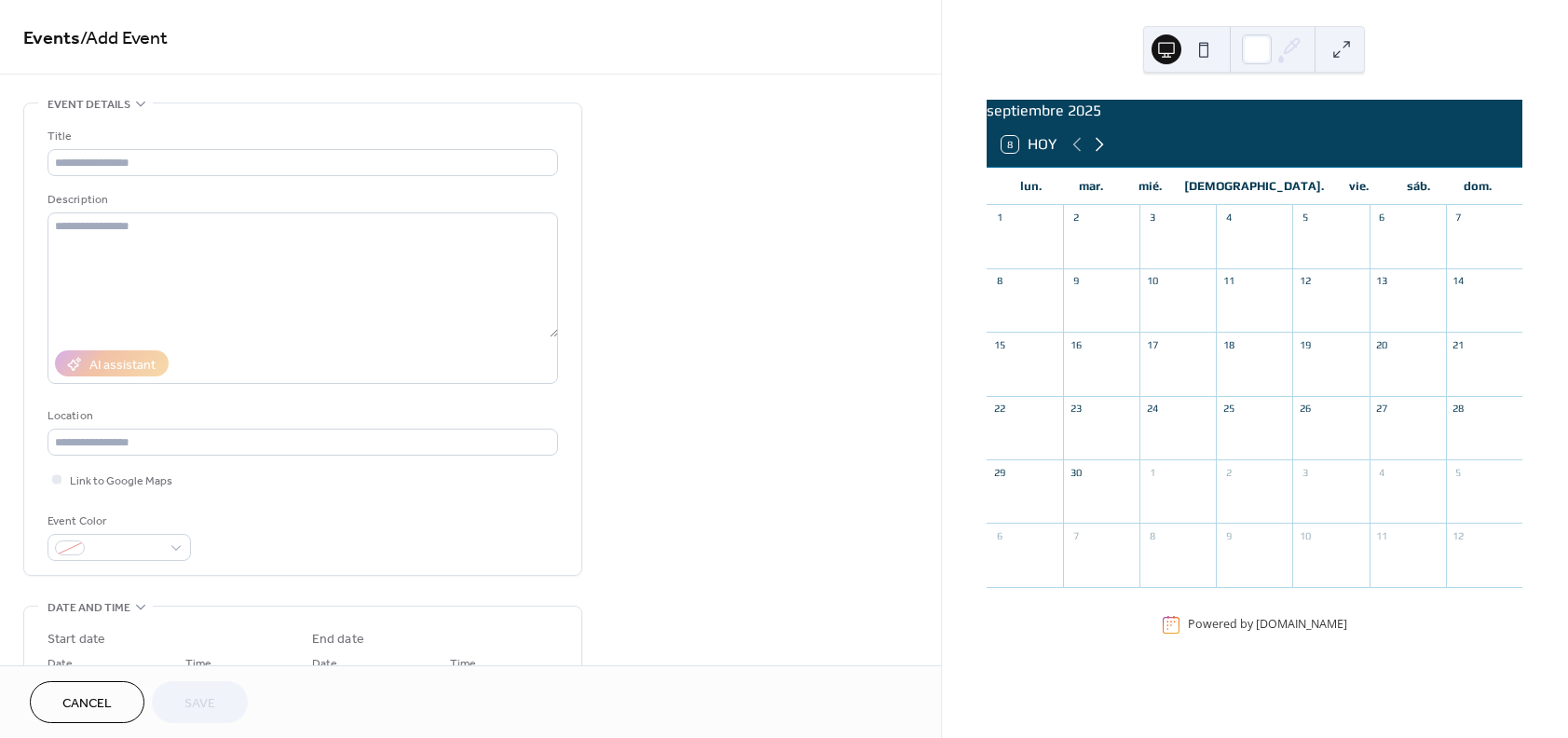 click 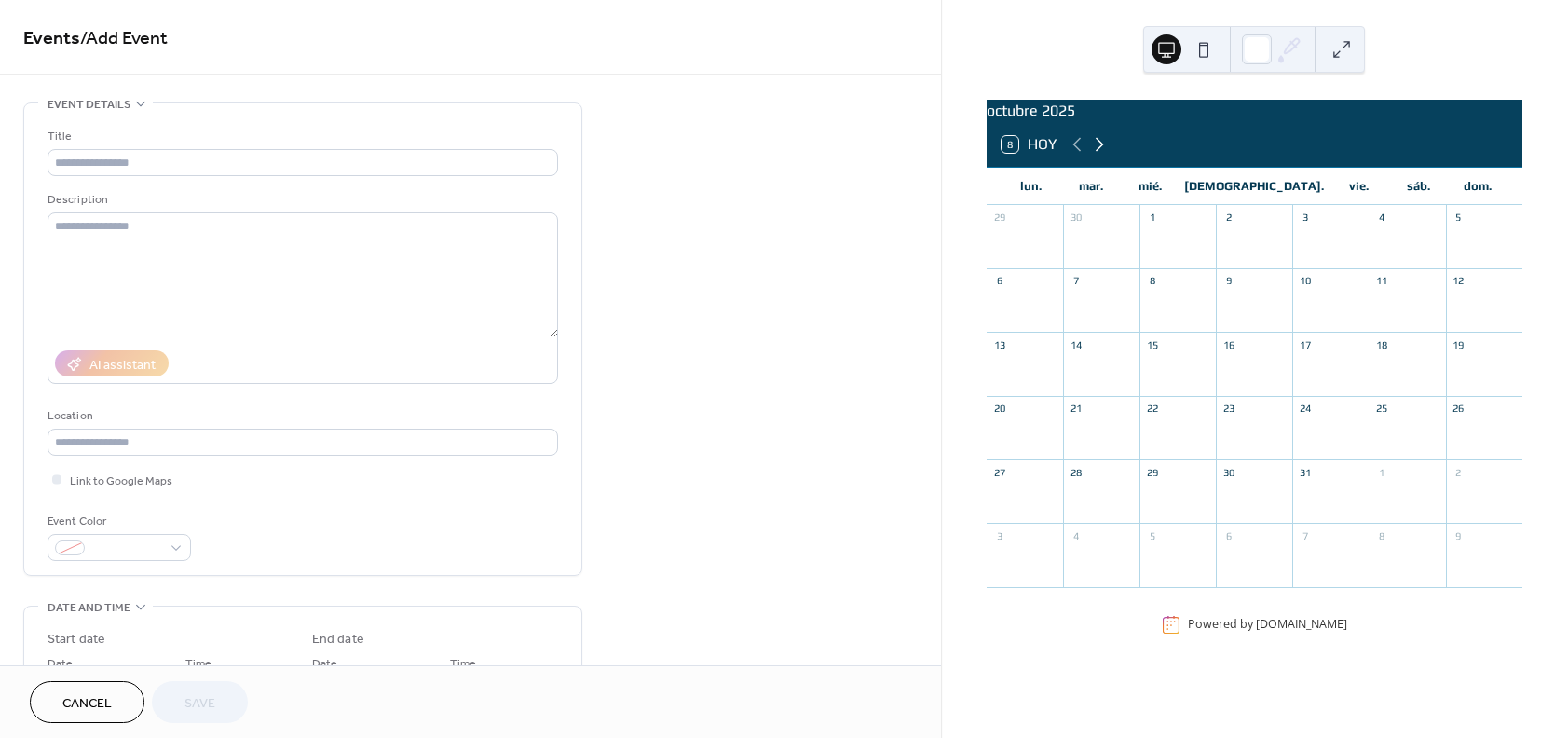 click 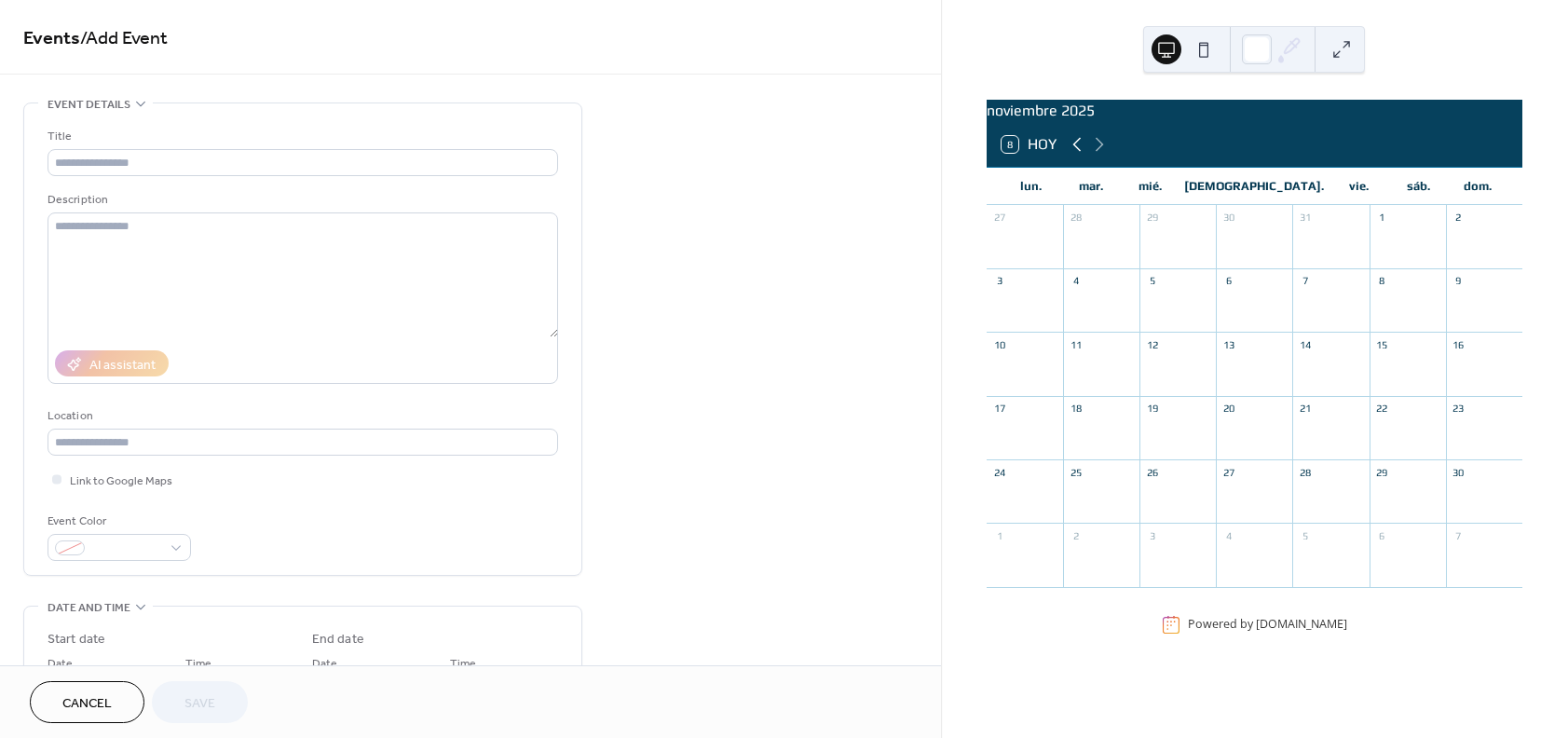 click 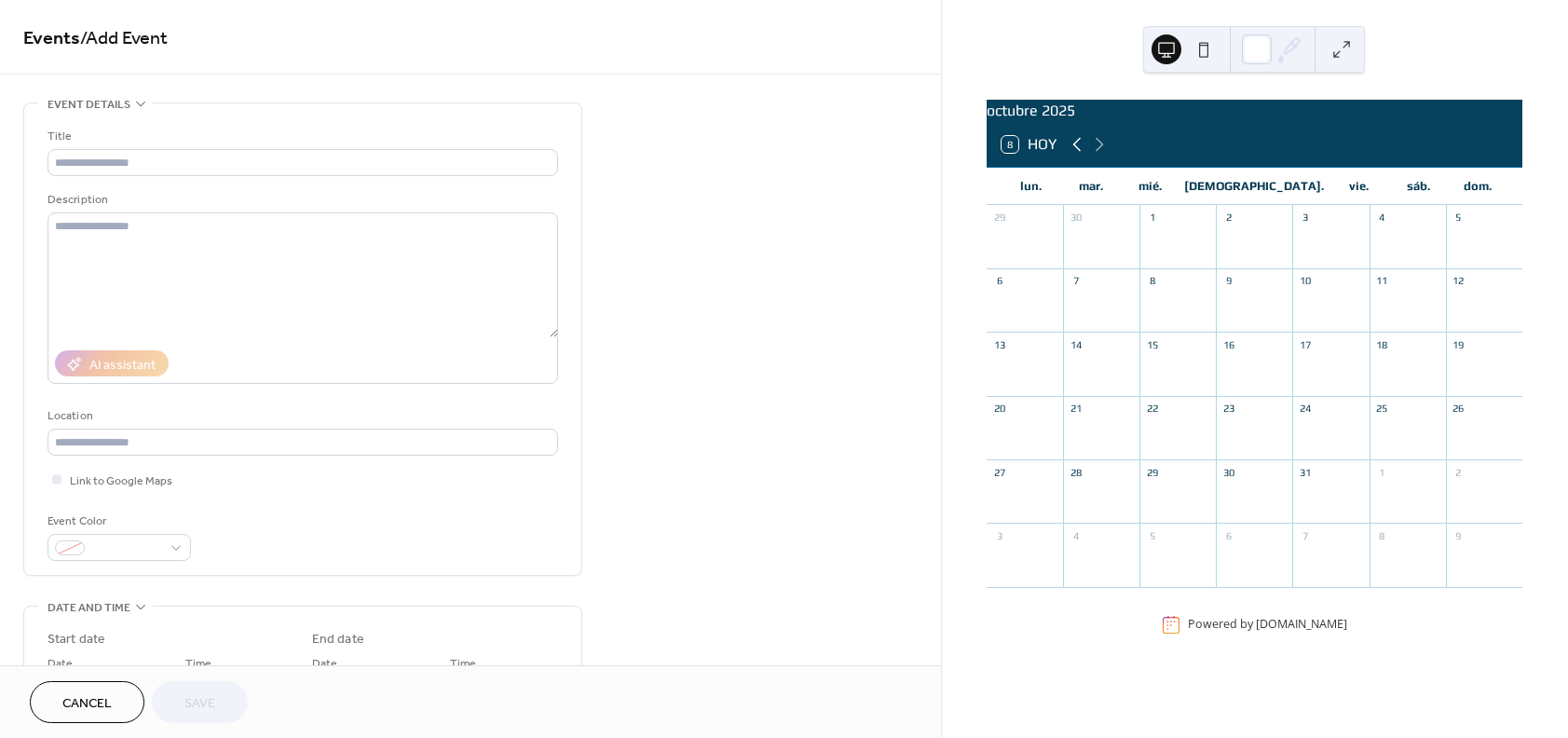 click 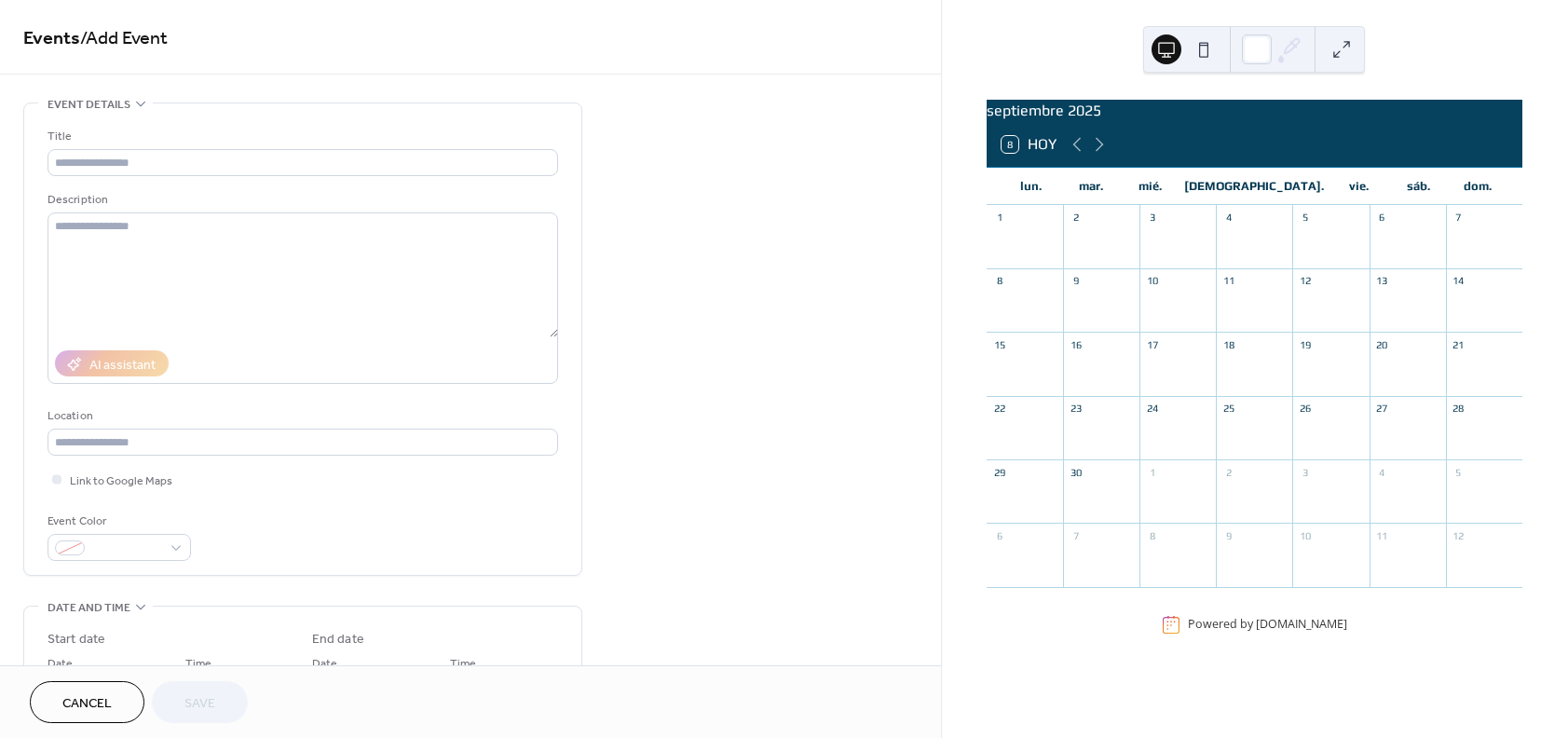 click at bounding box center [1254, 437] 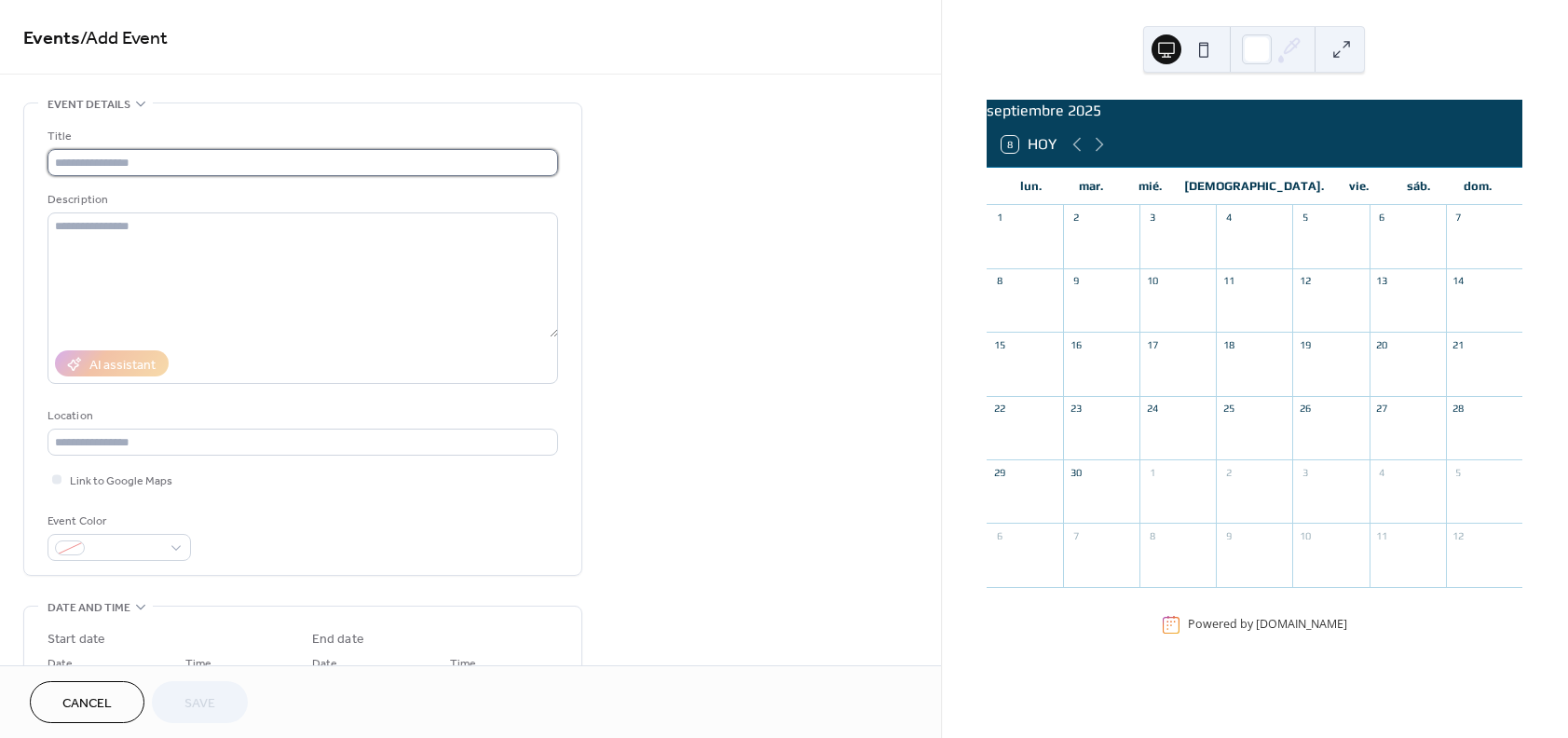 click at bounding box center [303, 162] 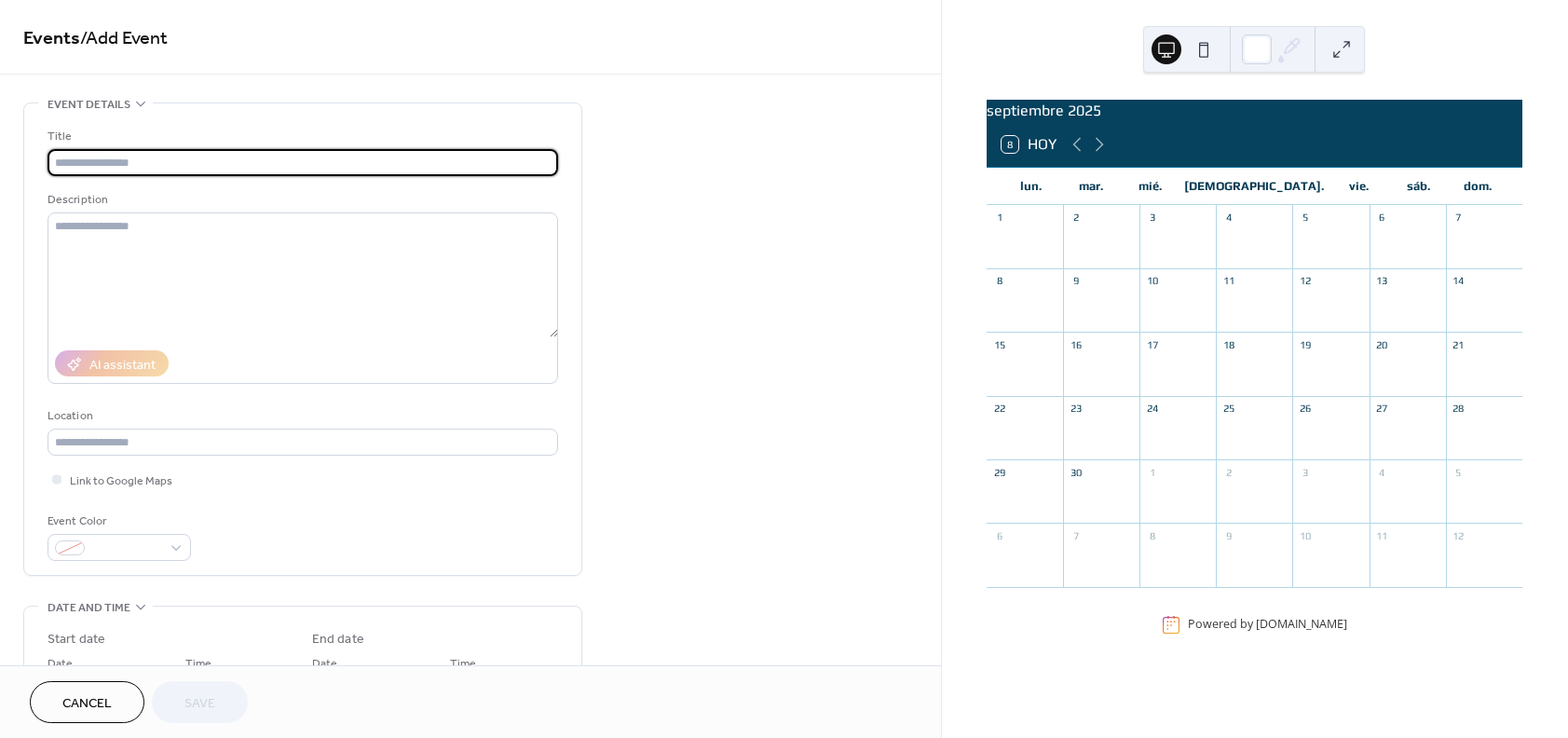 click at bounding box center [303, 162] 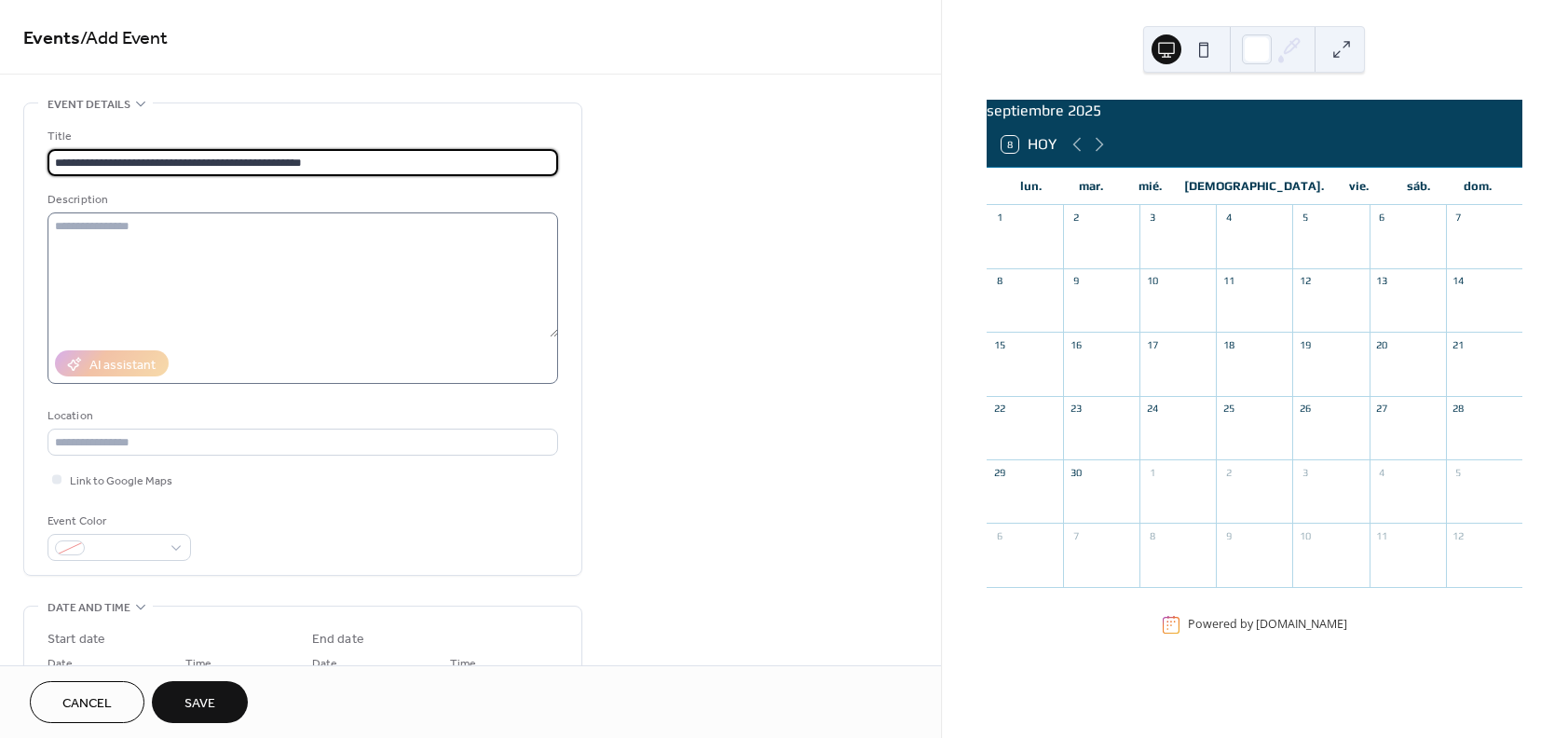 type on "**********" 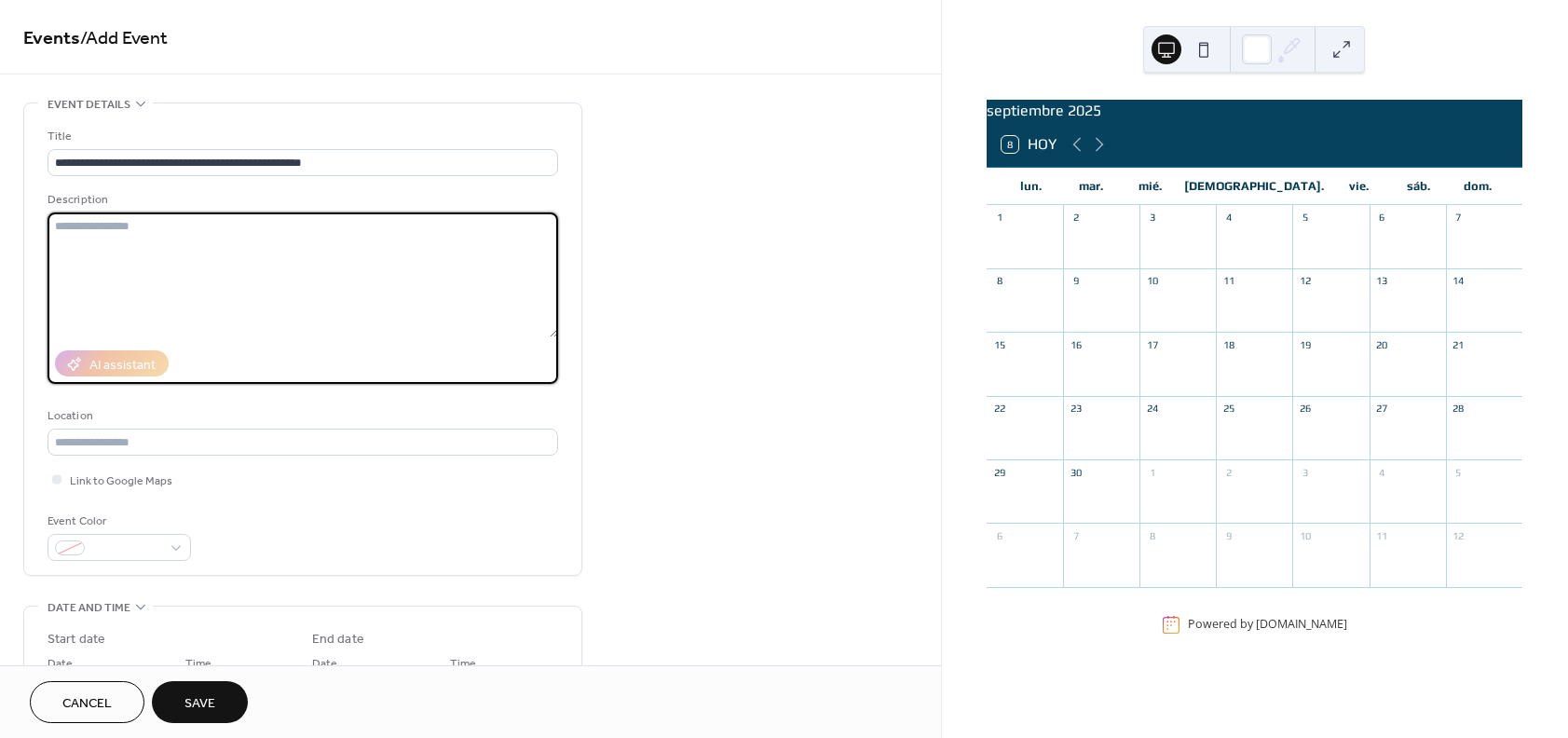 click at bounding box center (303, 275) 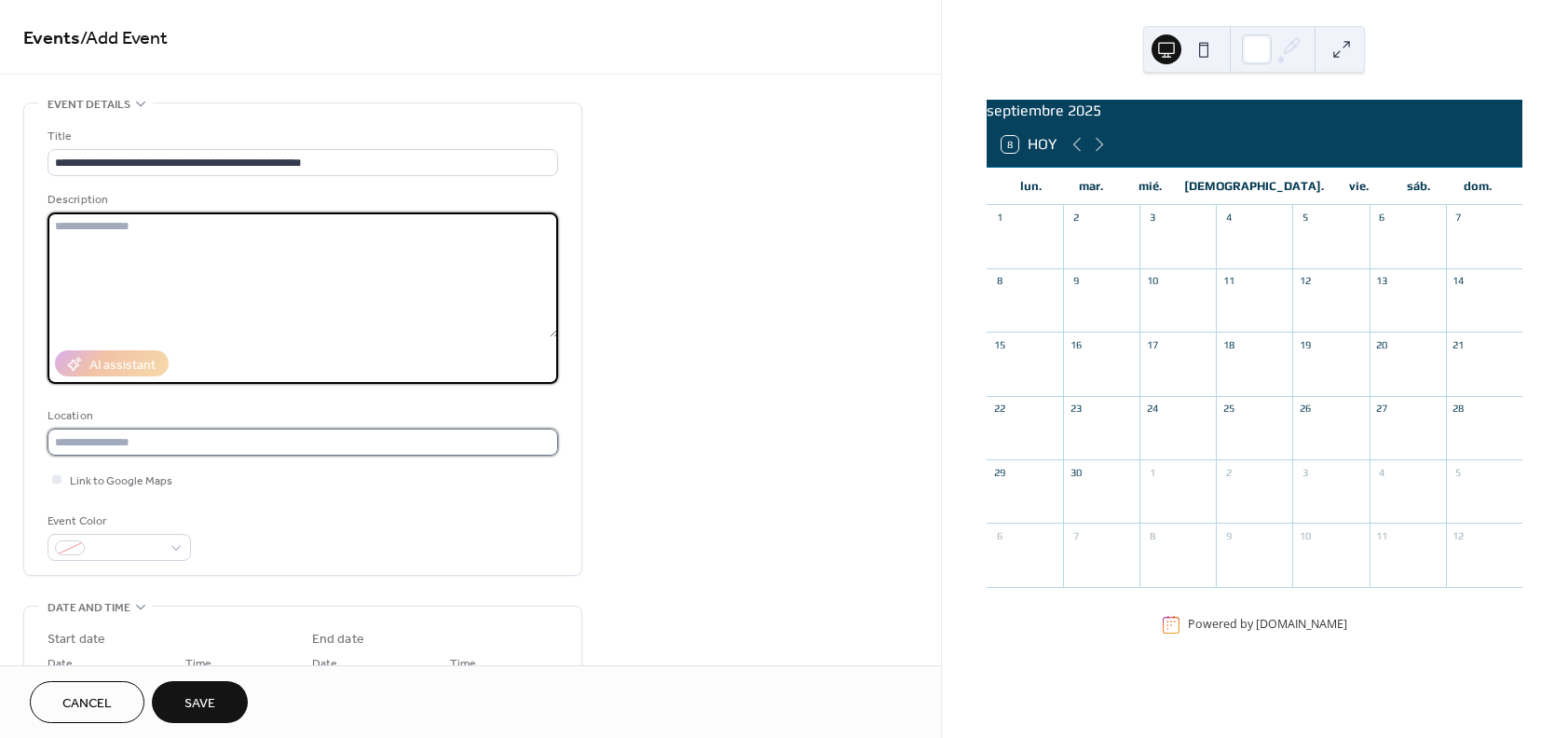 click at bounding box center [303, 442] 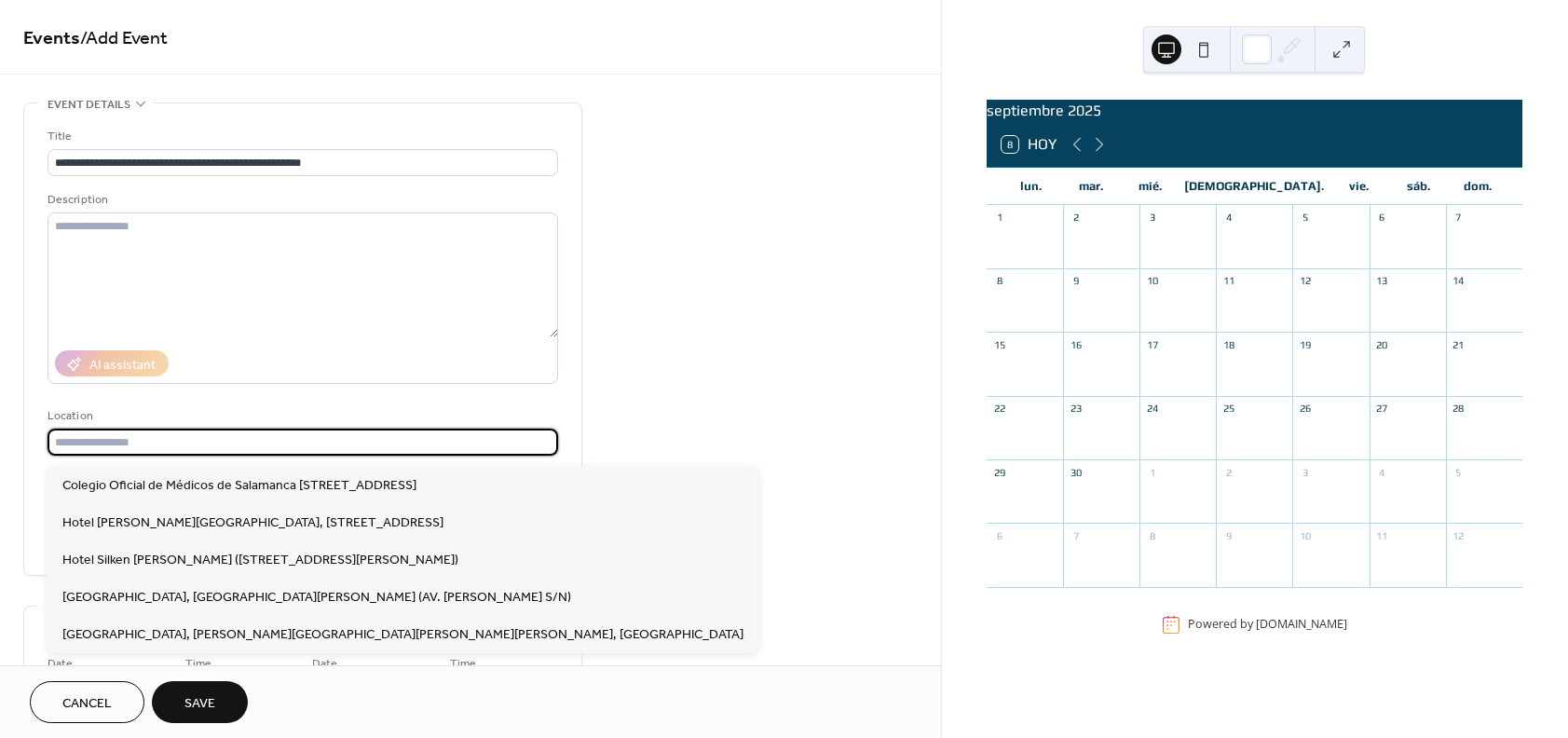 paste on "**********" 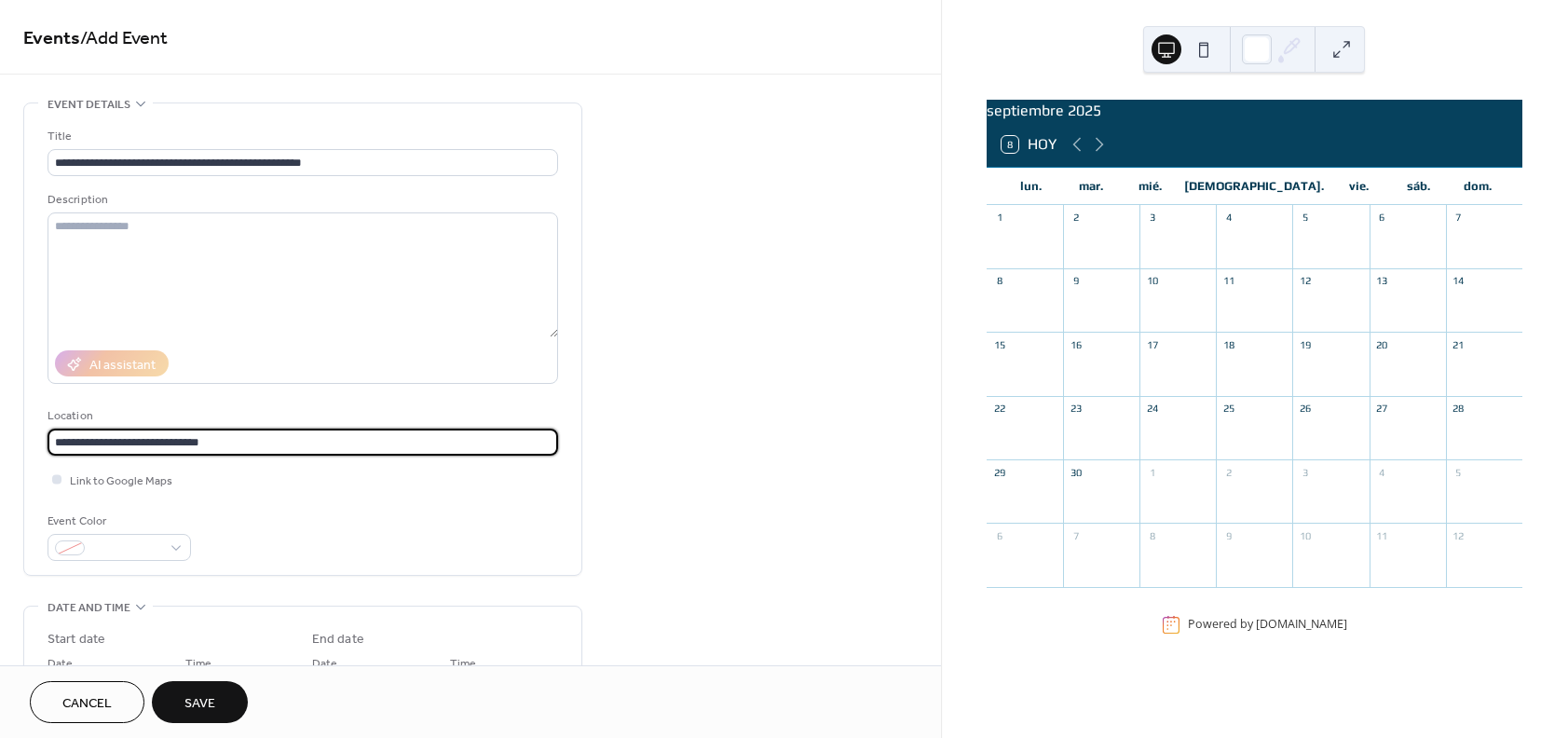 type on "**********" 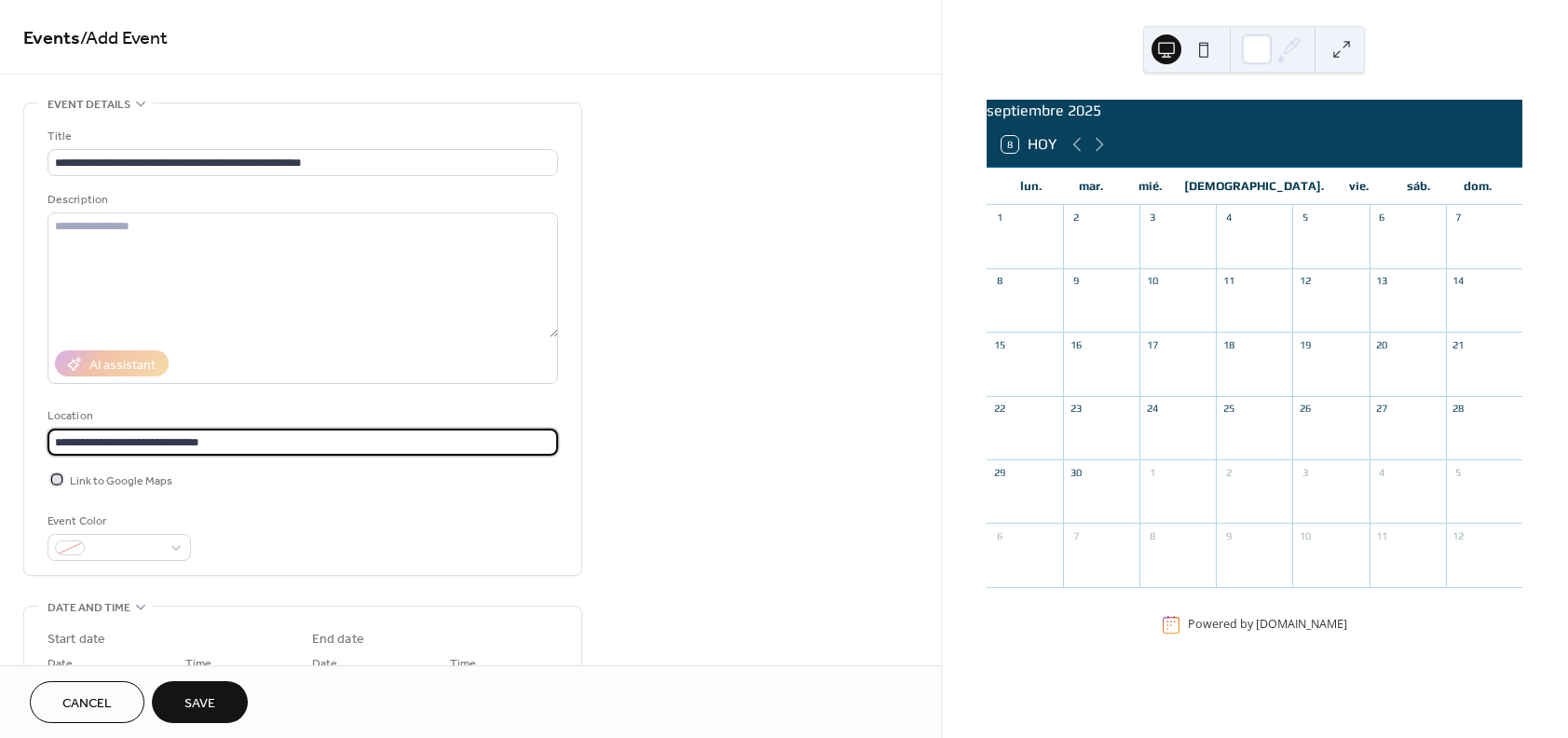 click at bounding box center (57, 479) 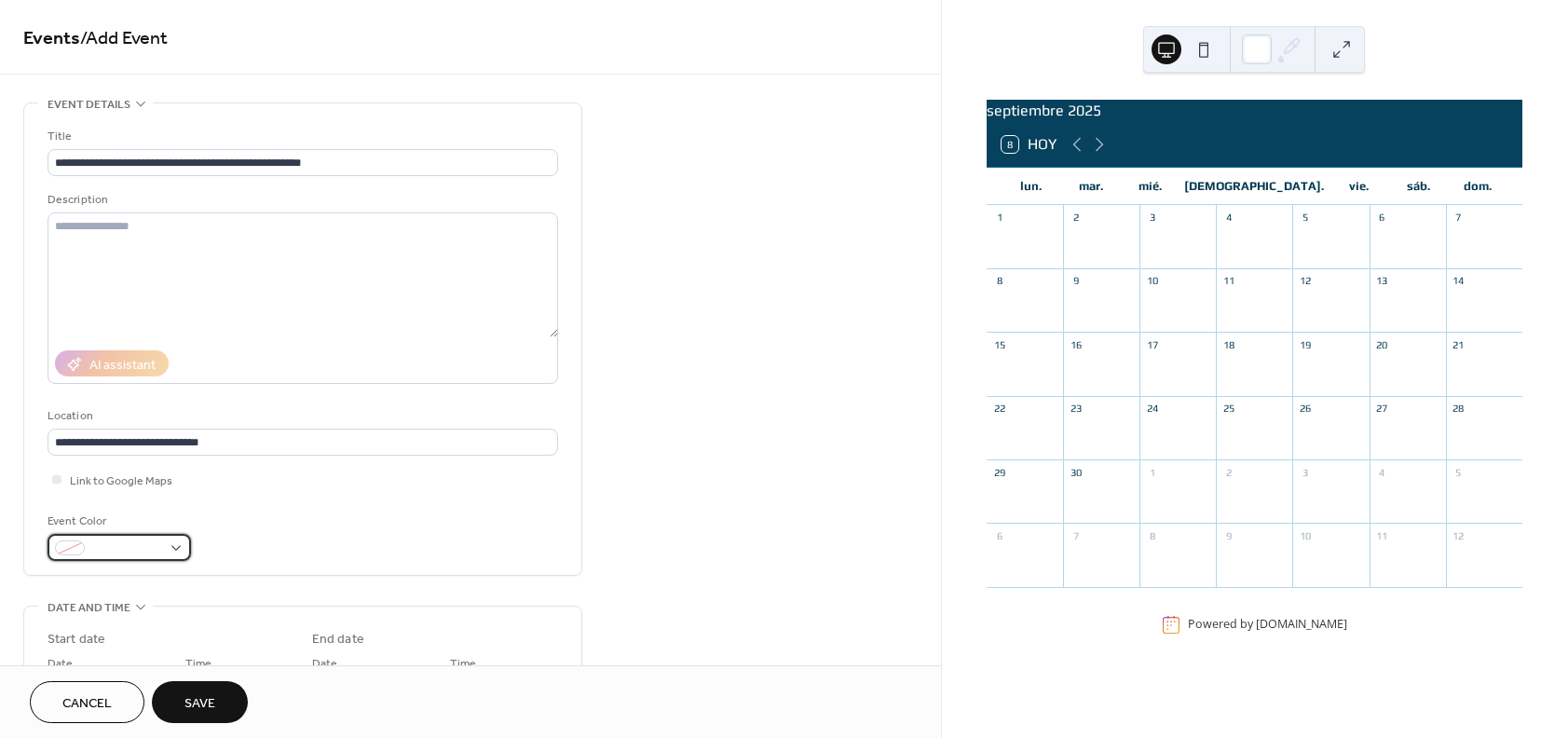 click at bounding box center (119, 547) 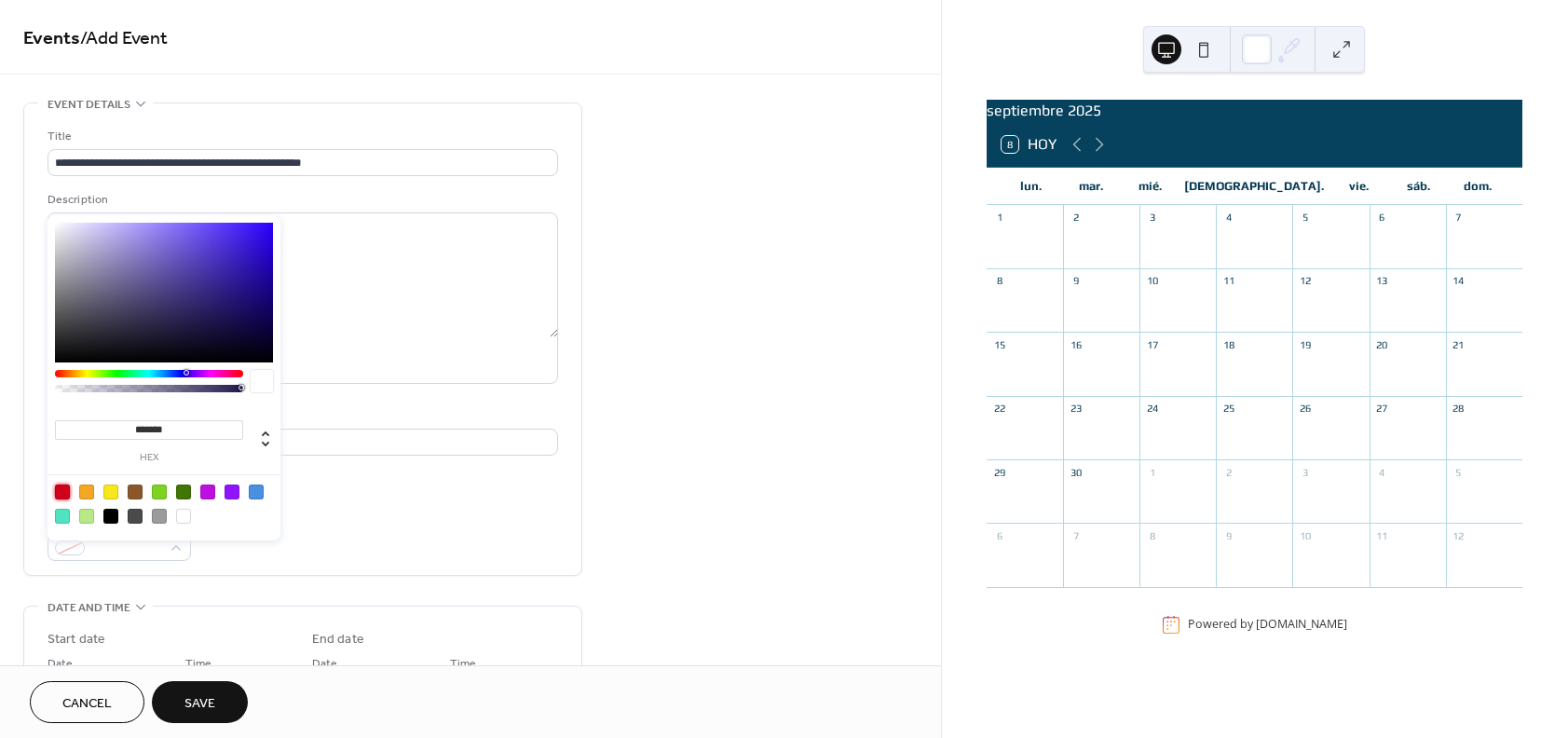 click at bounding box center (62, 492) 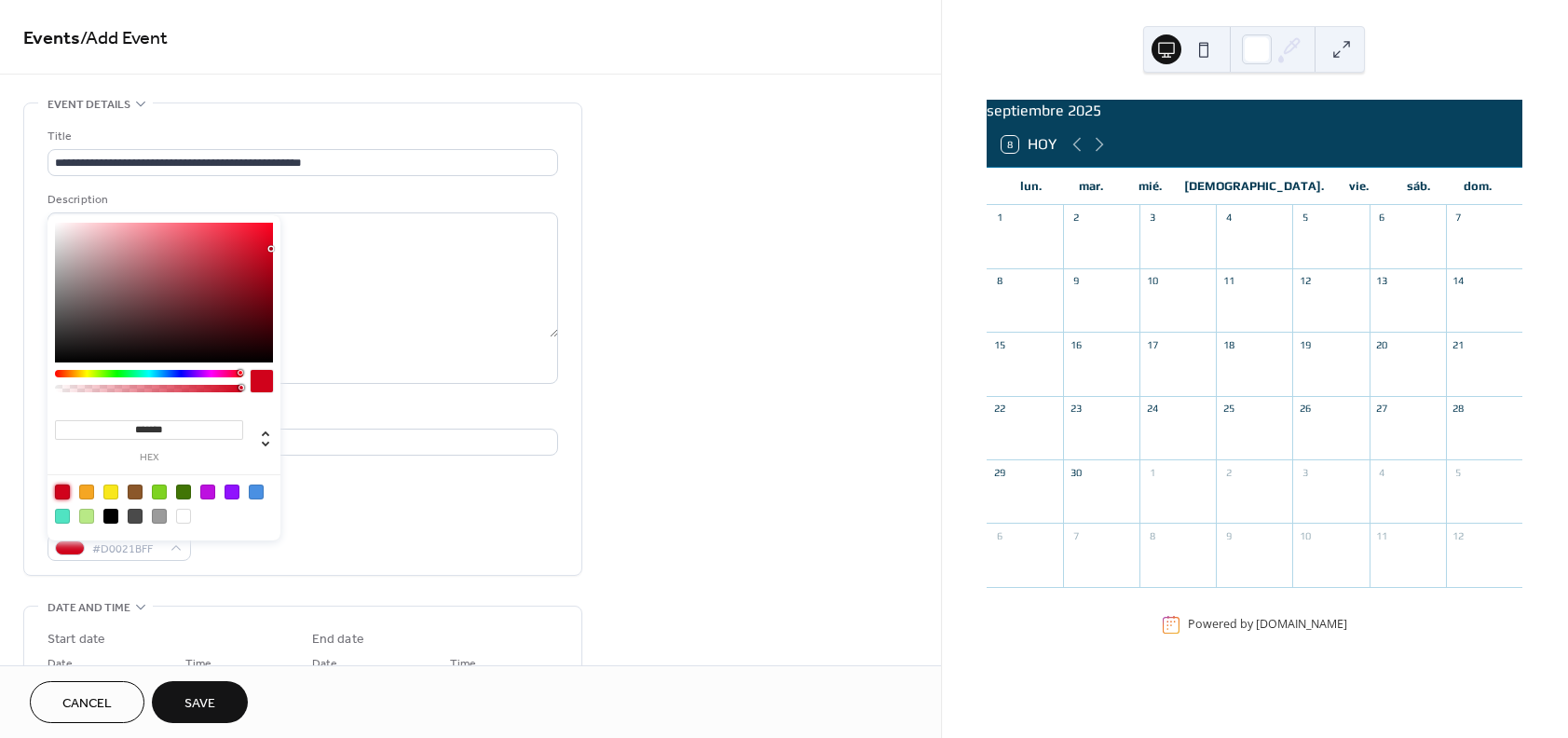 click at bounding box center (87, 516) 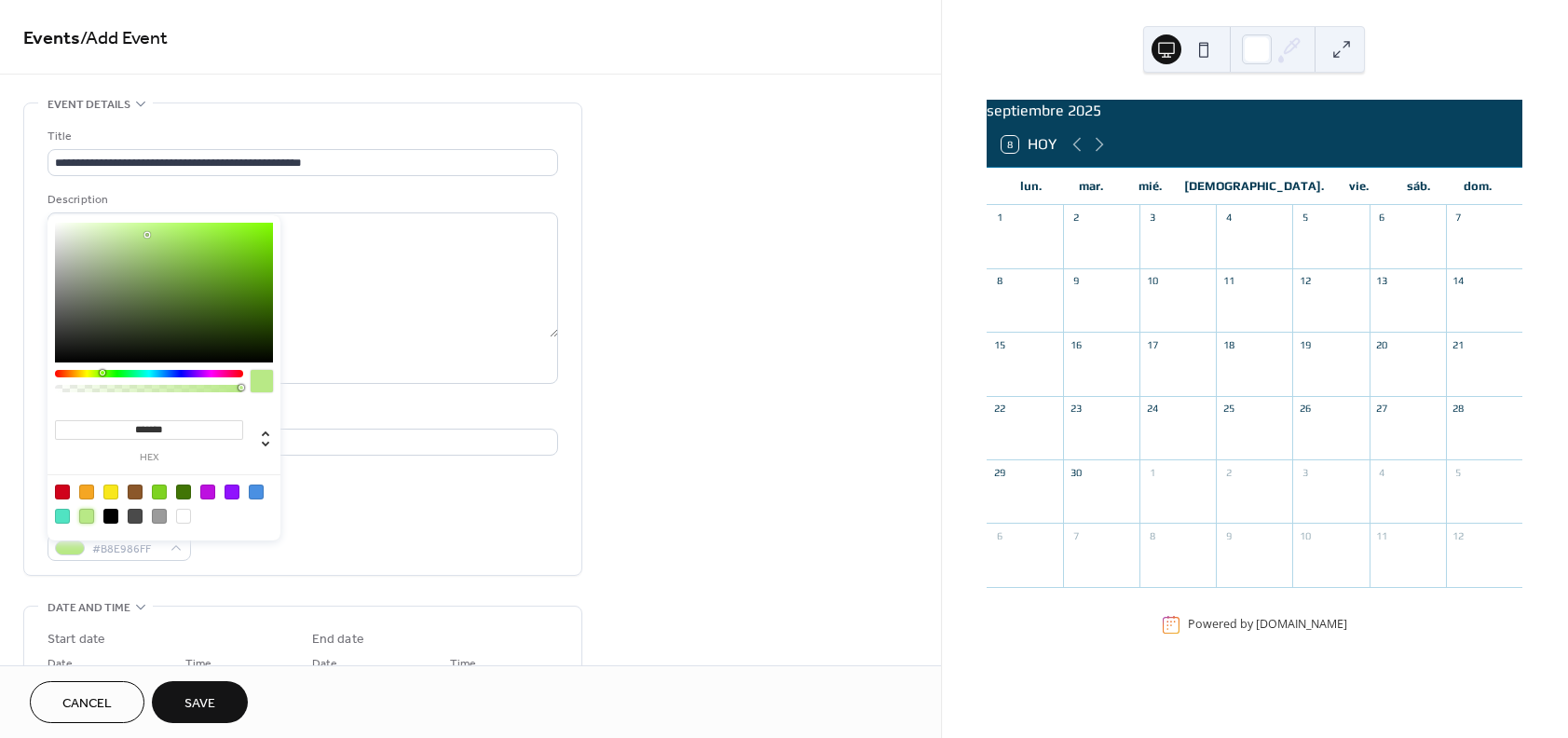 click on "**********" at bounding box center (303, 344) 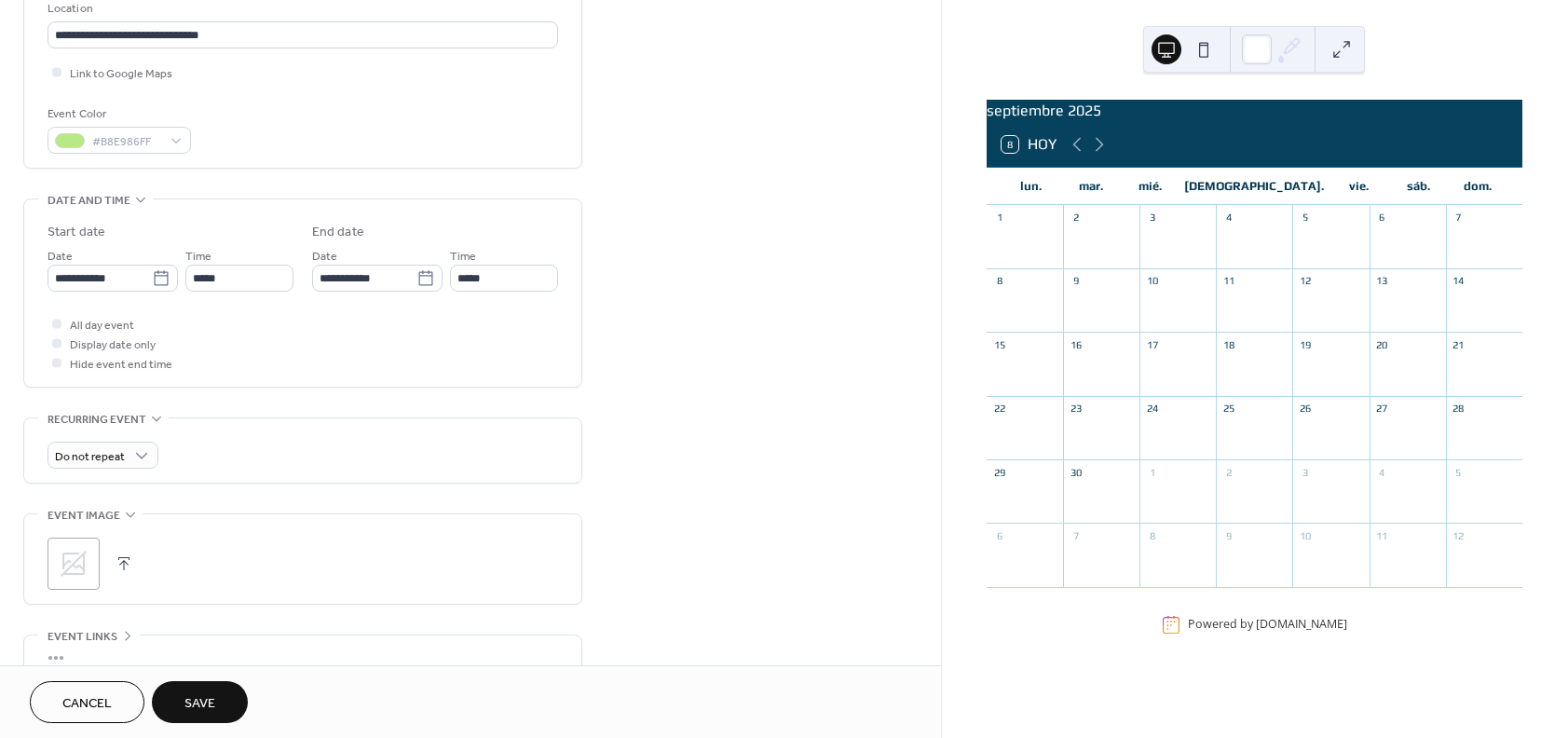 scroll, scrollTop: 406, scrollLeft: 0, axis: vertical 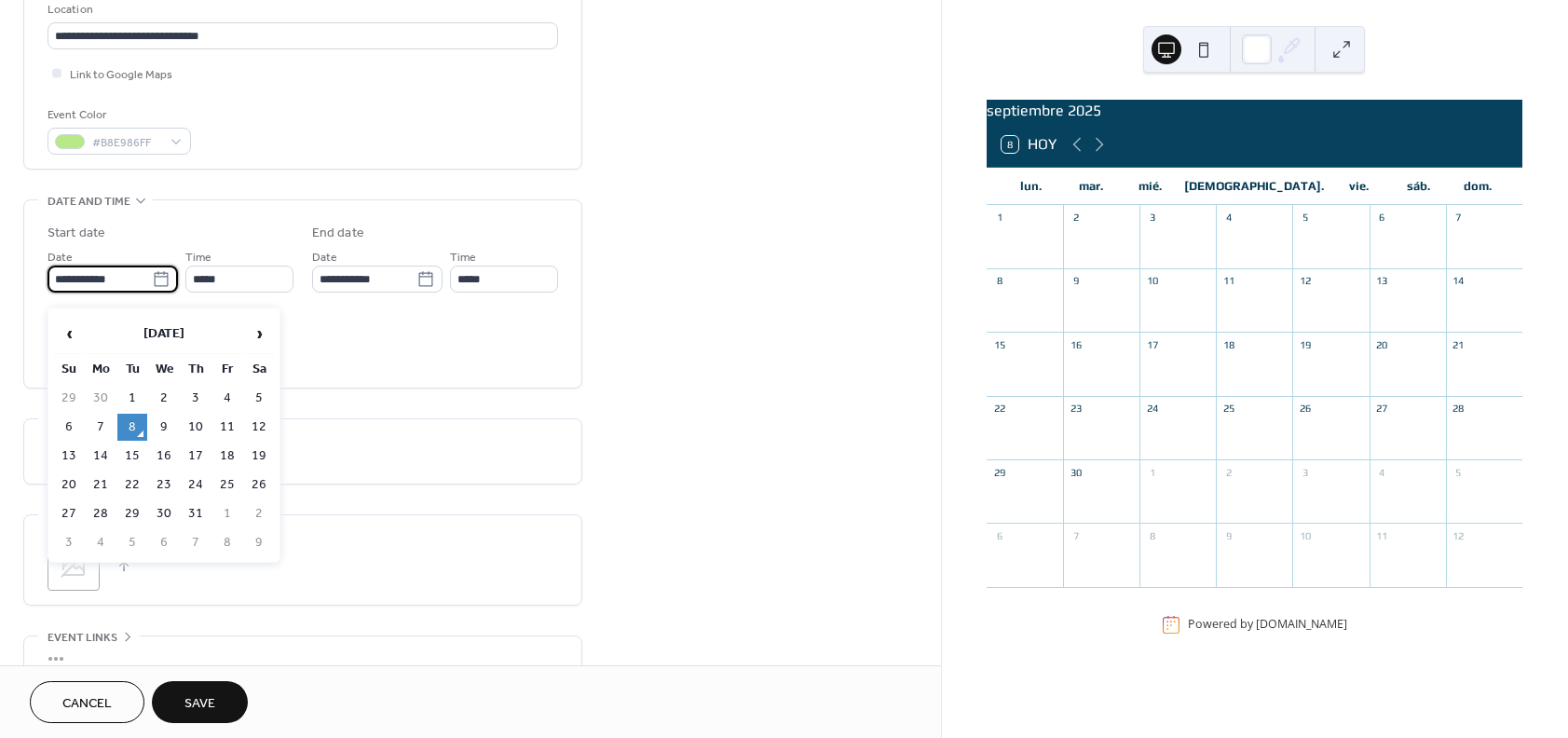 click on "**********" at bounding box center (100, 279) 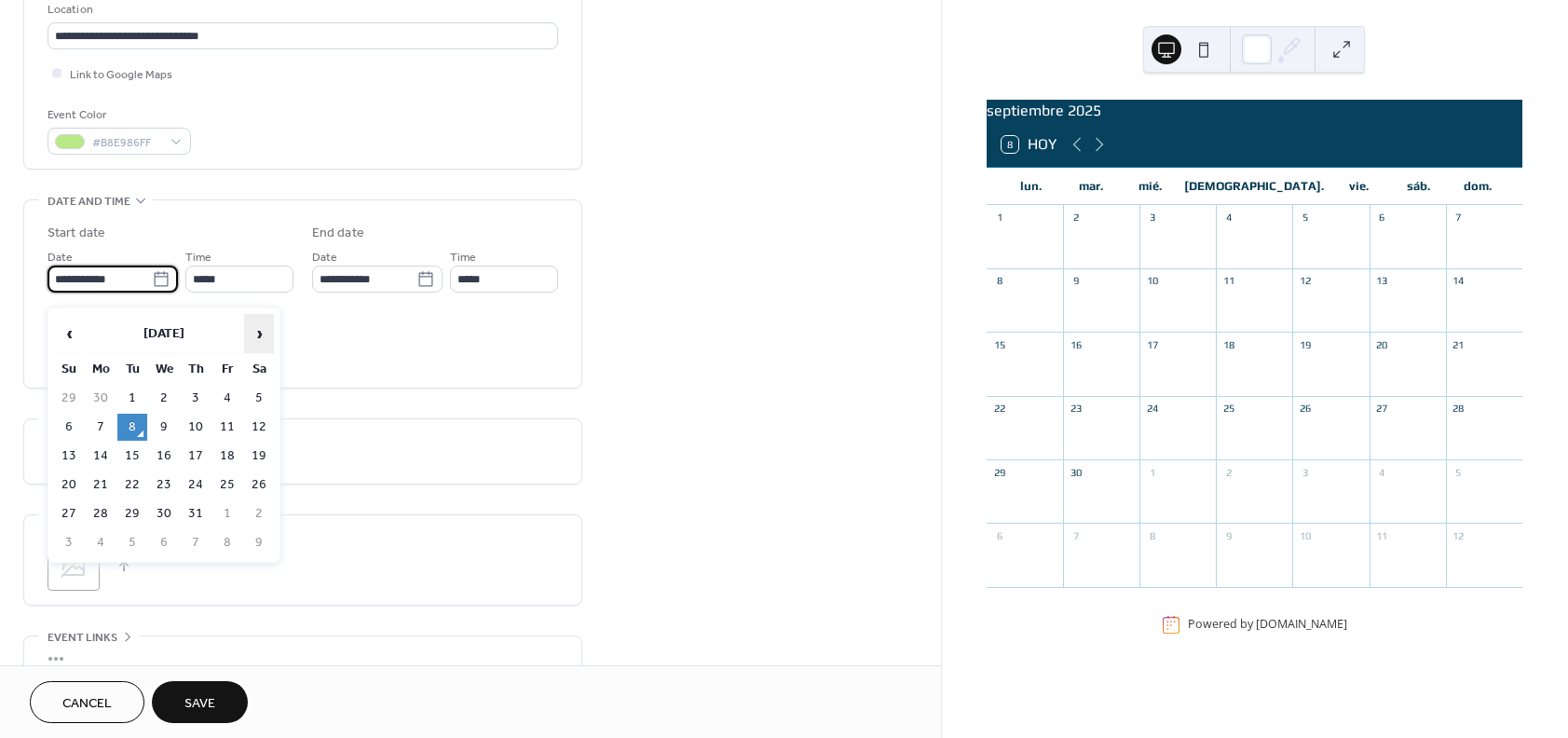 click on "›" at bounding box center [259, 334] 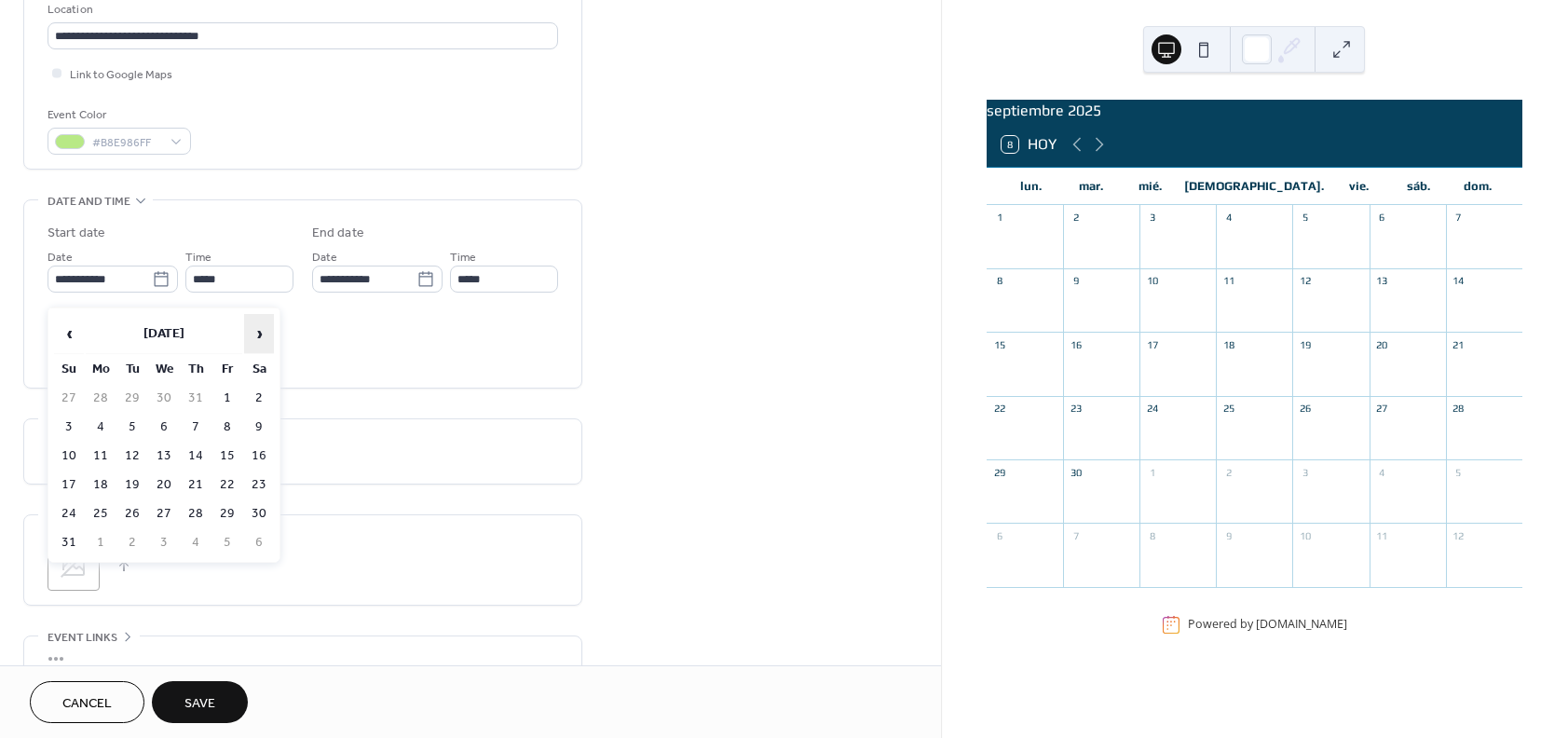click on "›" at bounding box center (259, 334) 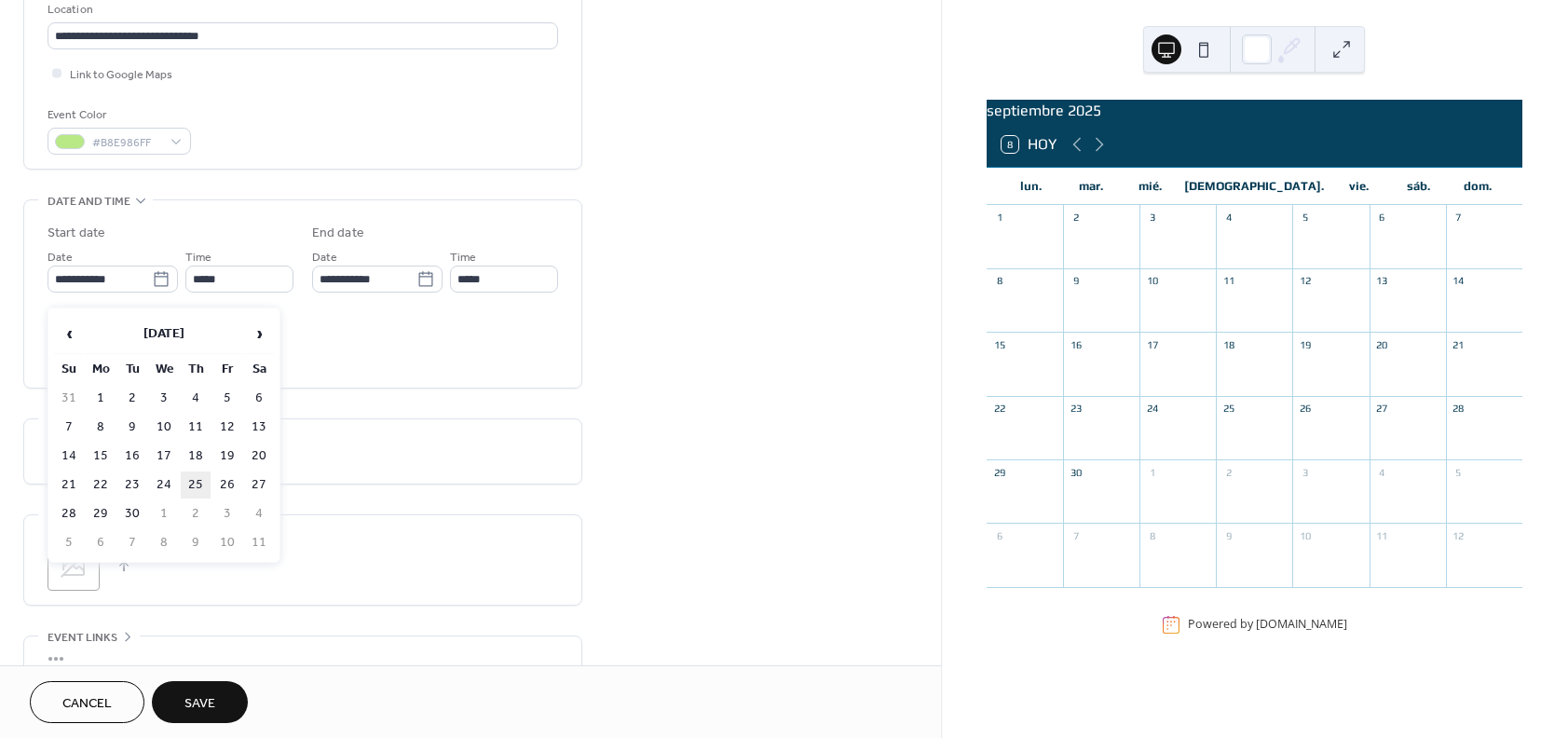 click on "25" at bounding box center [196, 485] 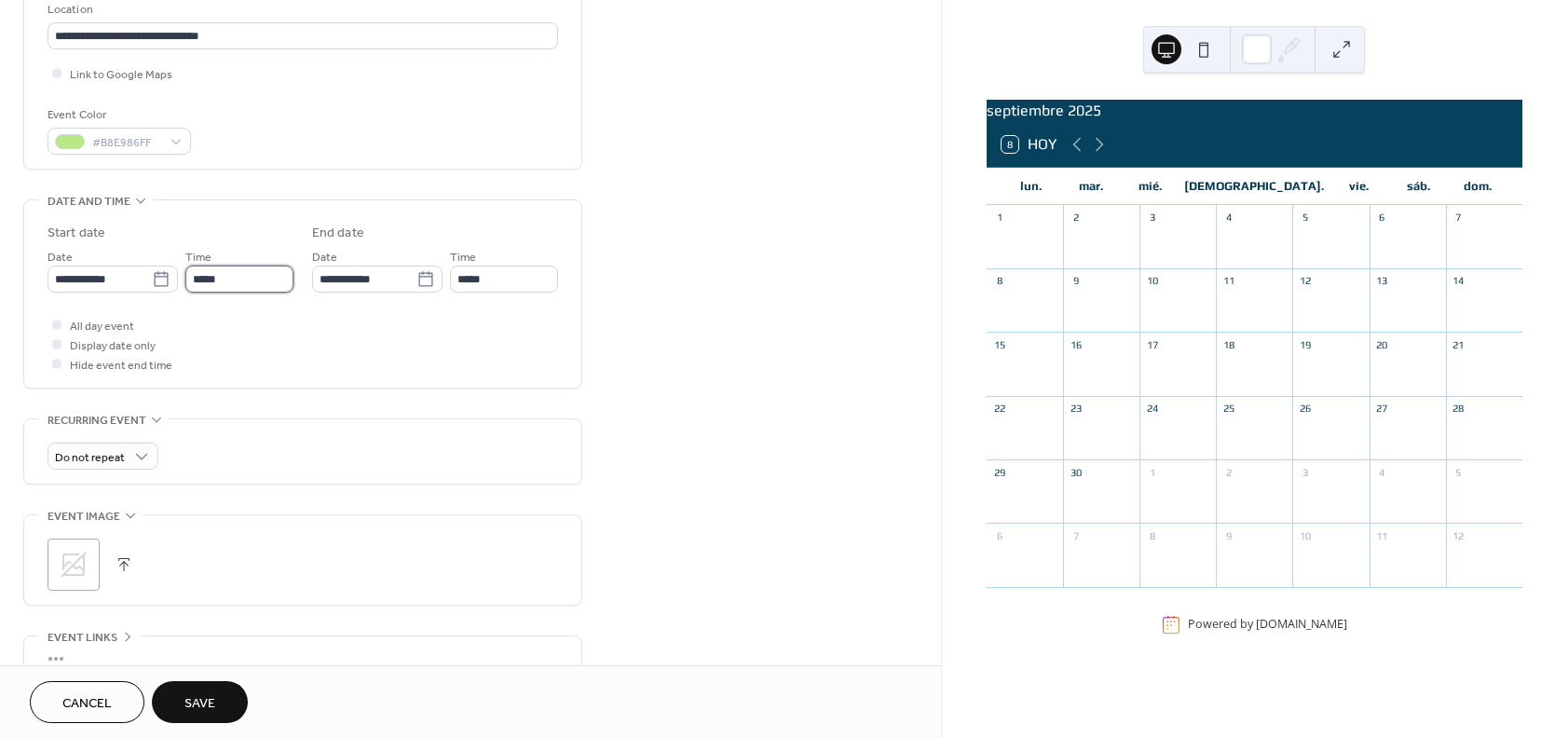 click on "*****" at bounding box center [239, 279] 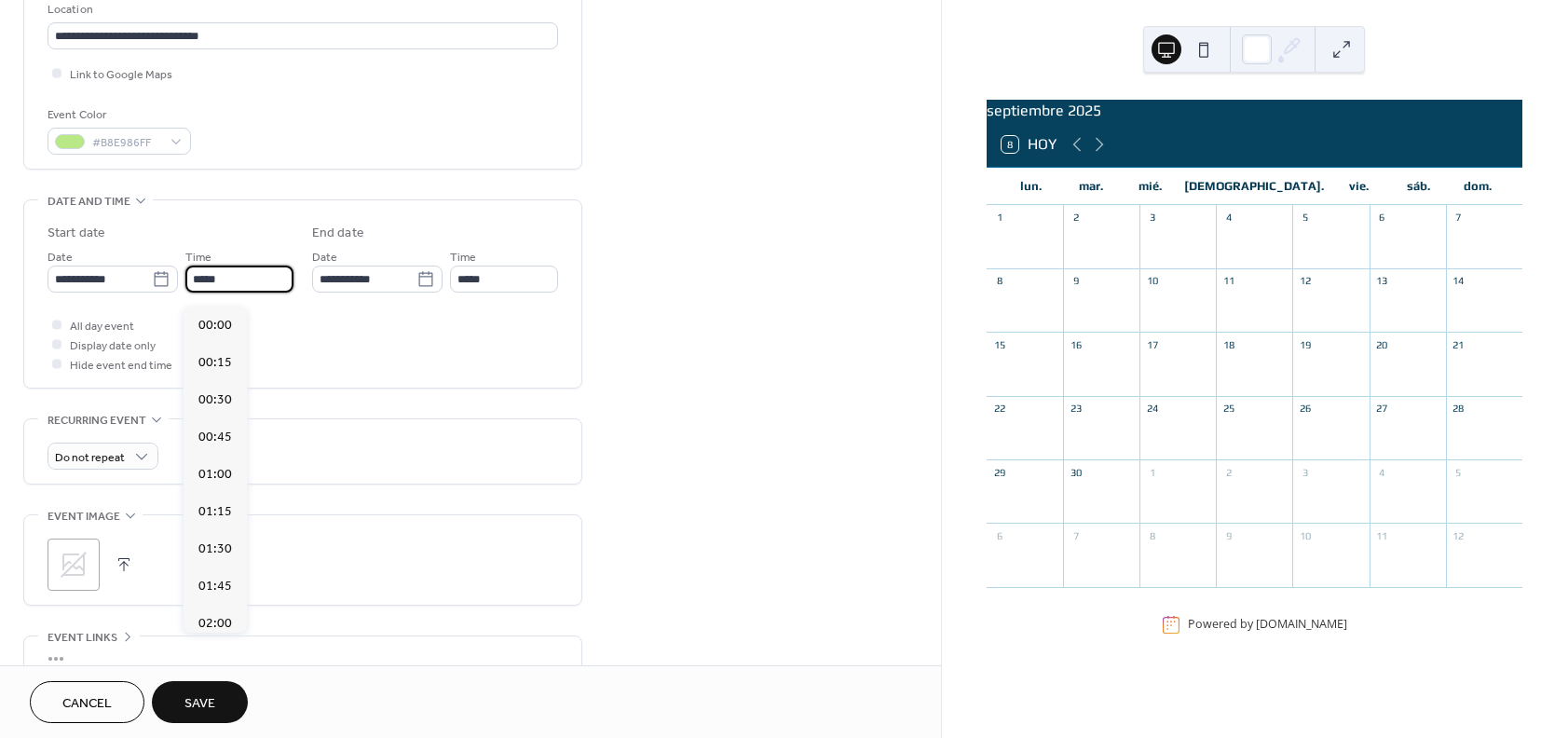 scroll, scrollTop: 1834, scrollLeft: 0, axis: vertical 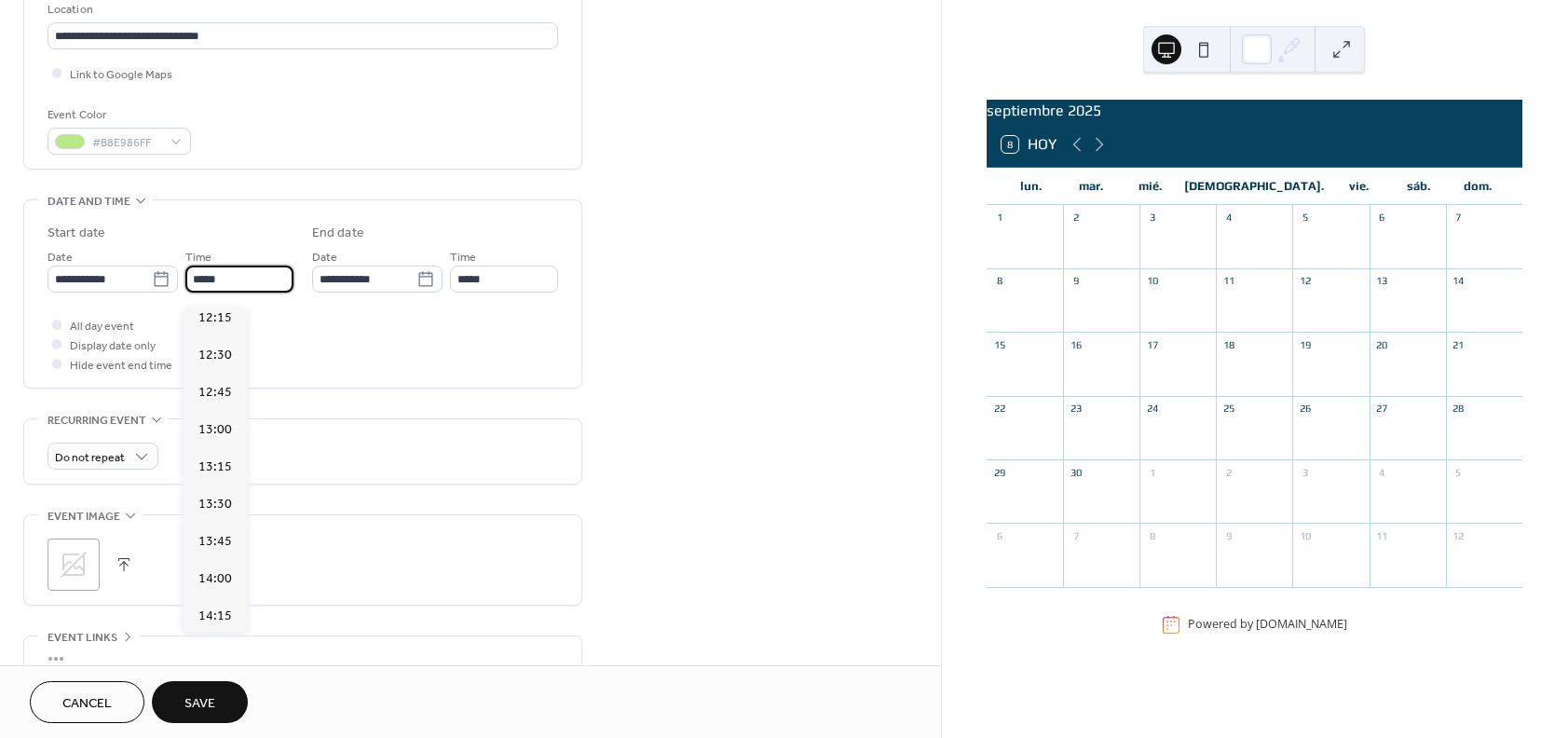 click on "*****" at bounding box center (239, 279) 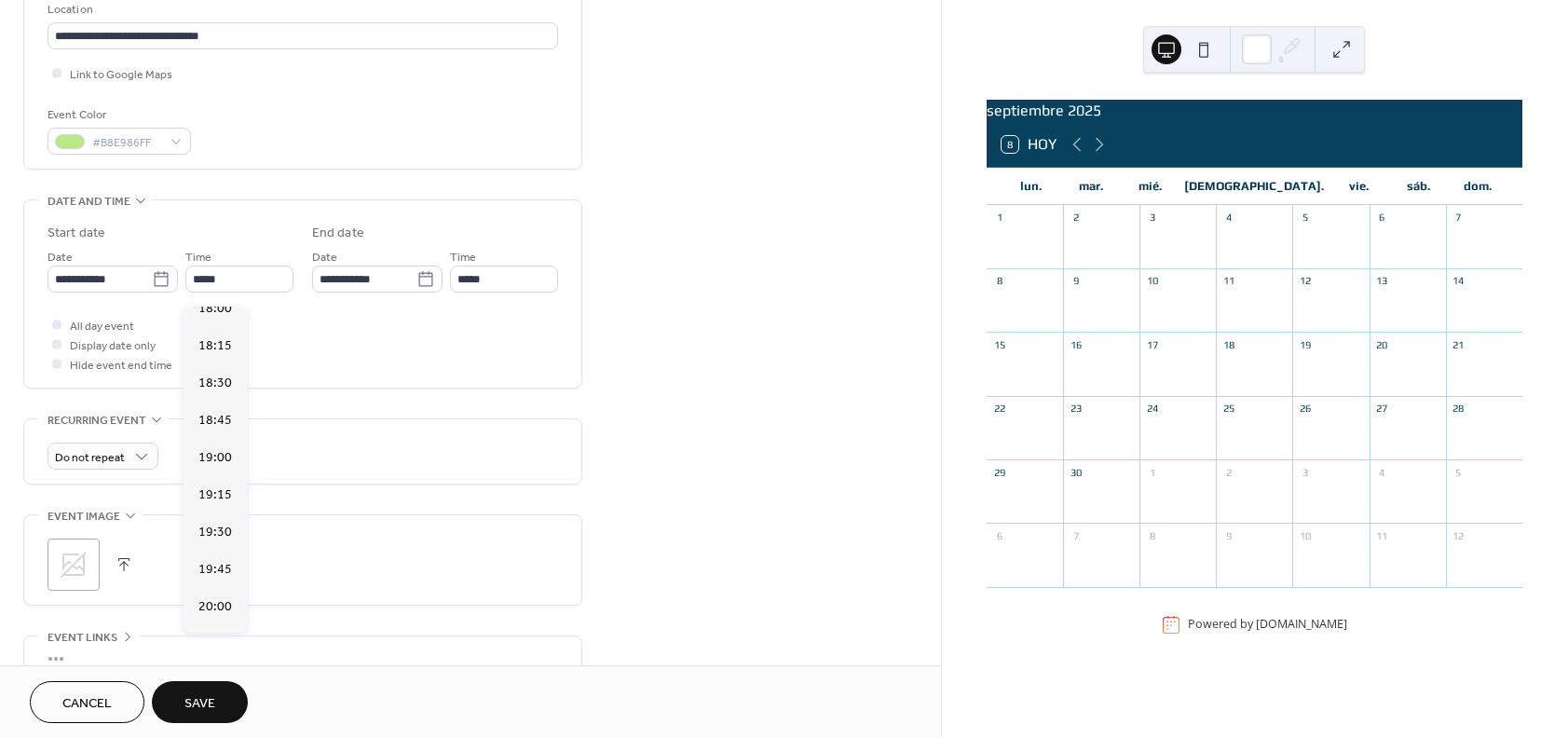 scroll, scrollTop: 2555, scrollLeft: 0, axis: vertical 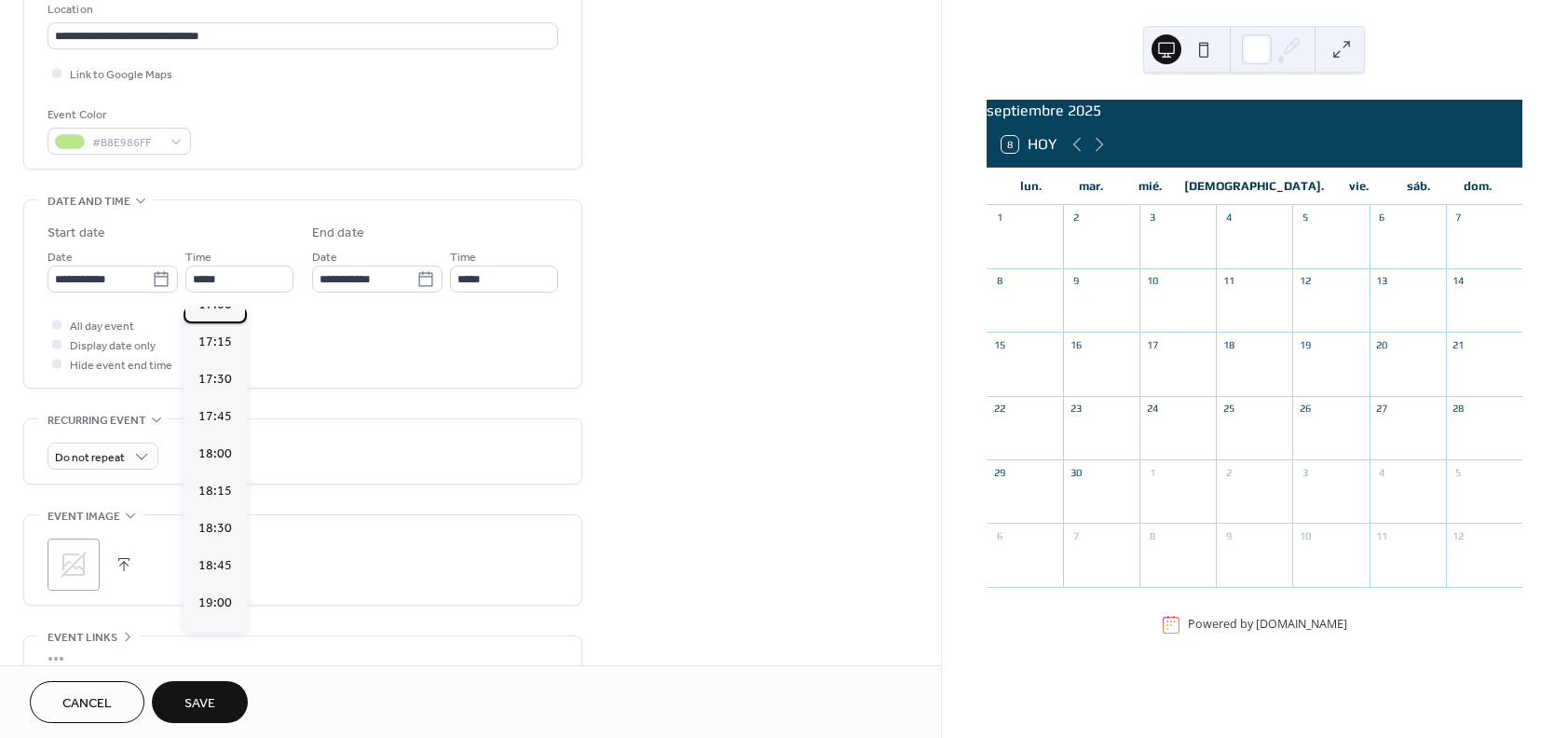 click on "17:00" at bounding box center (215, 305) 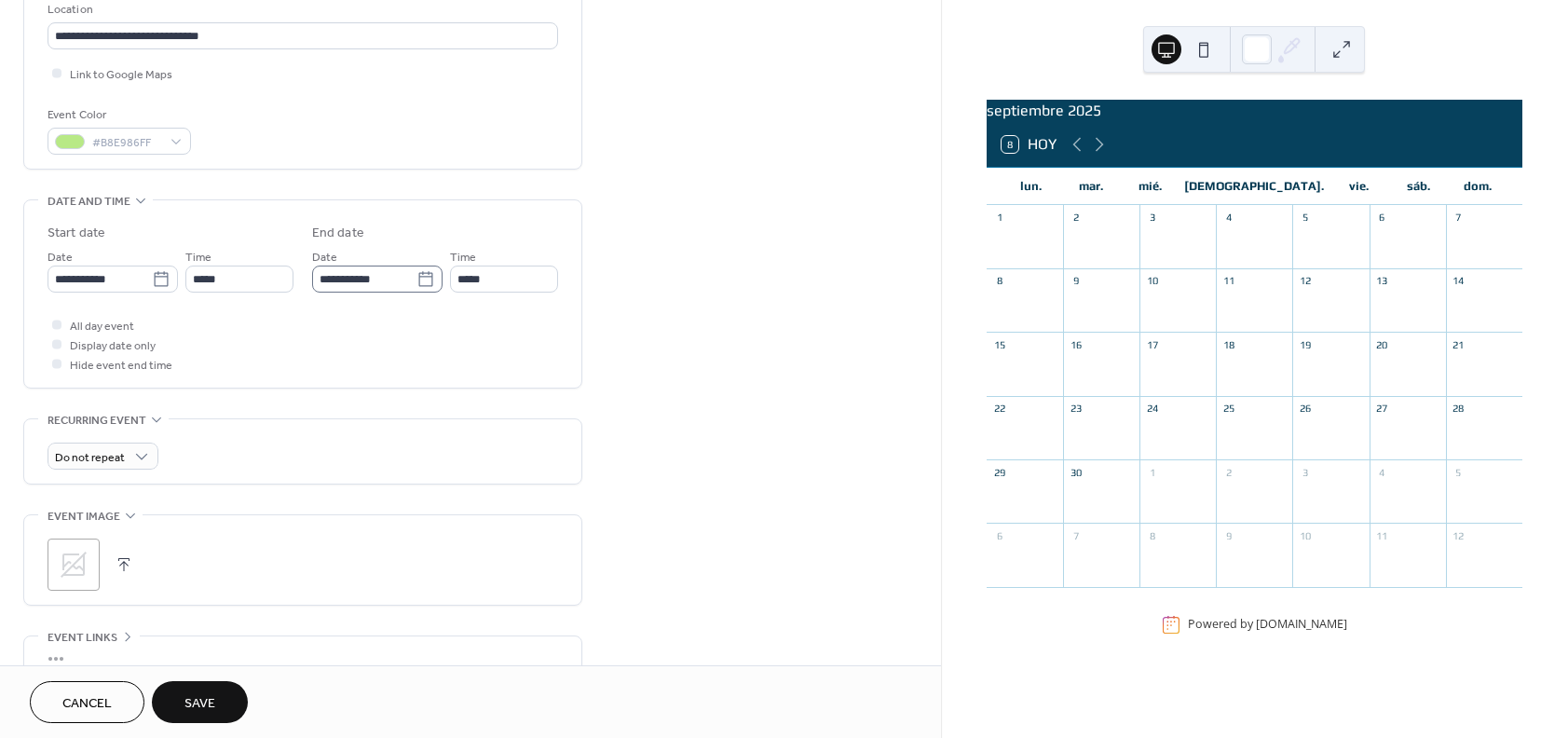 click 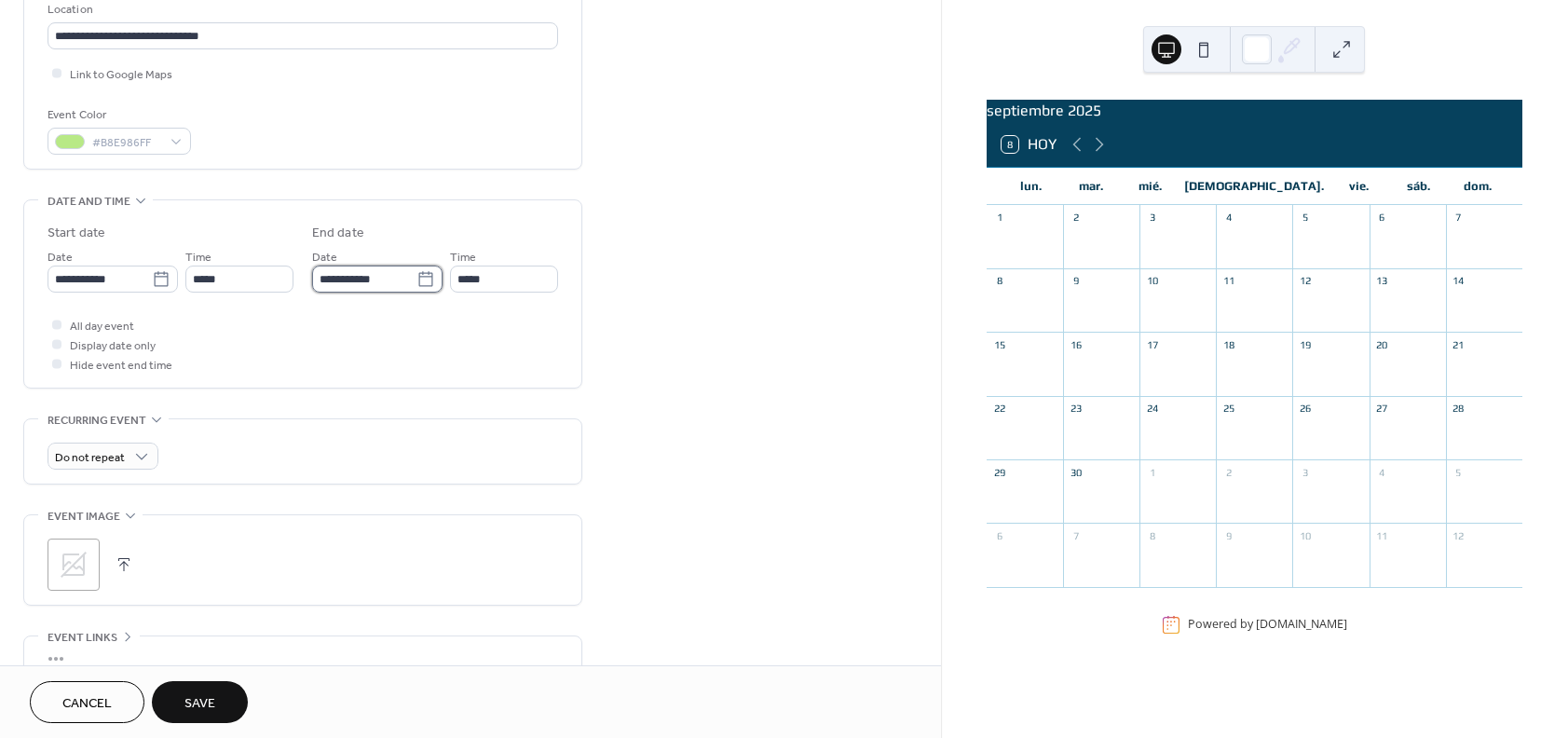 click on "**********" at bounding box center (364, 279) 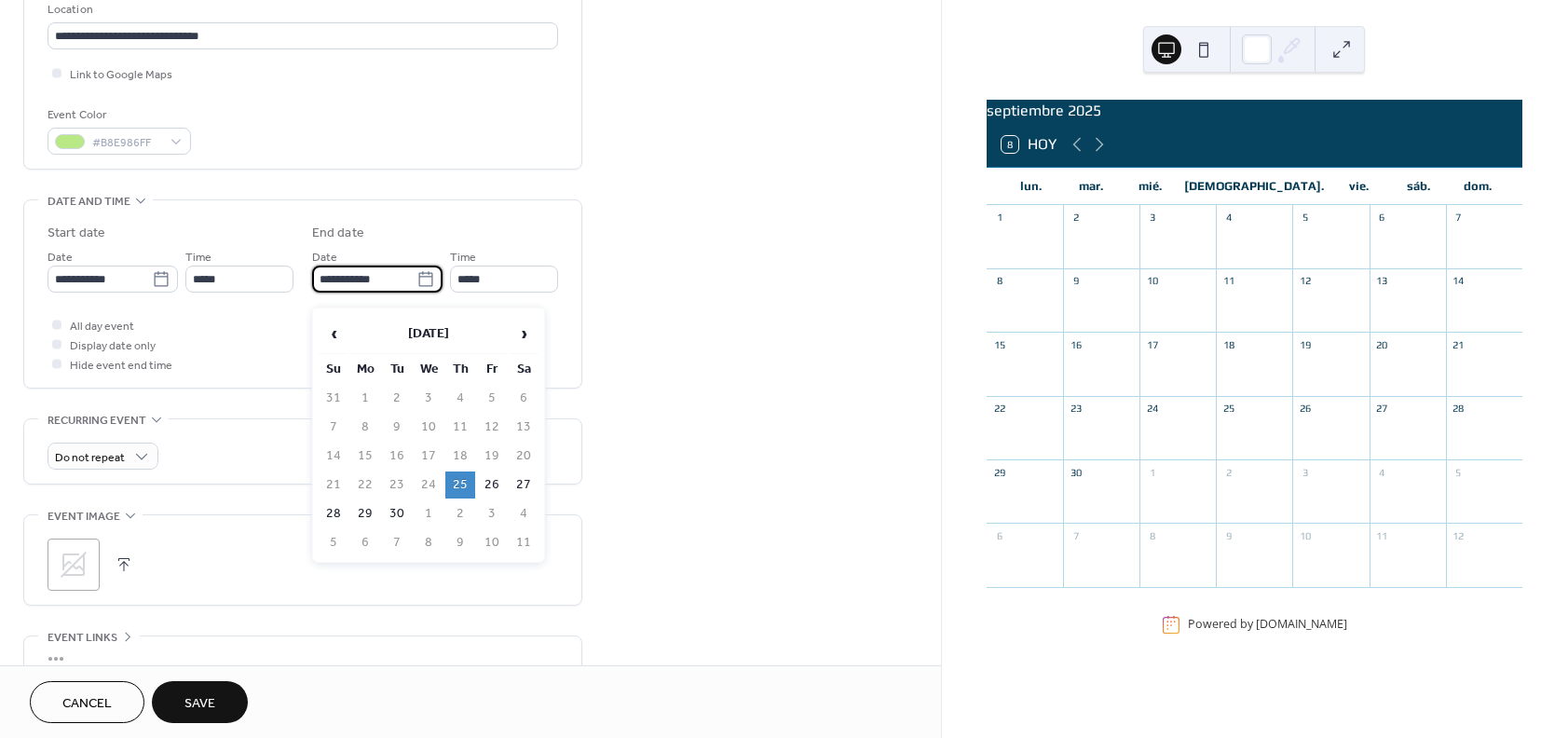click on "26" at bounding box center (492, 485) 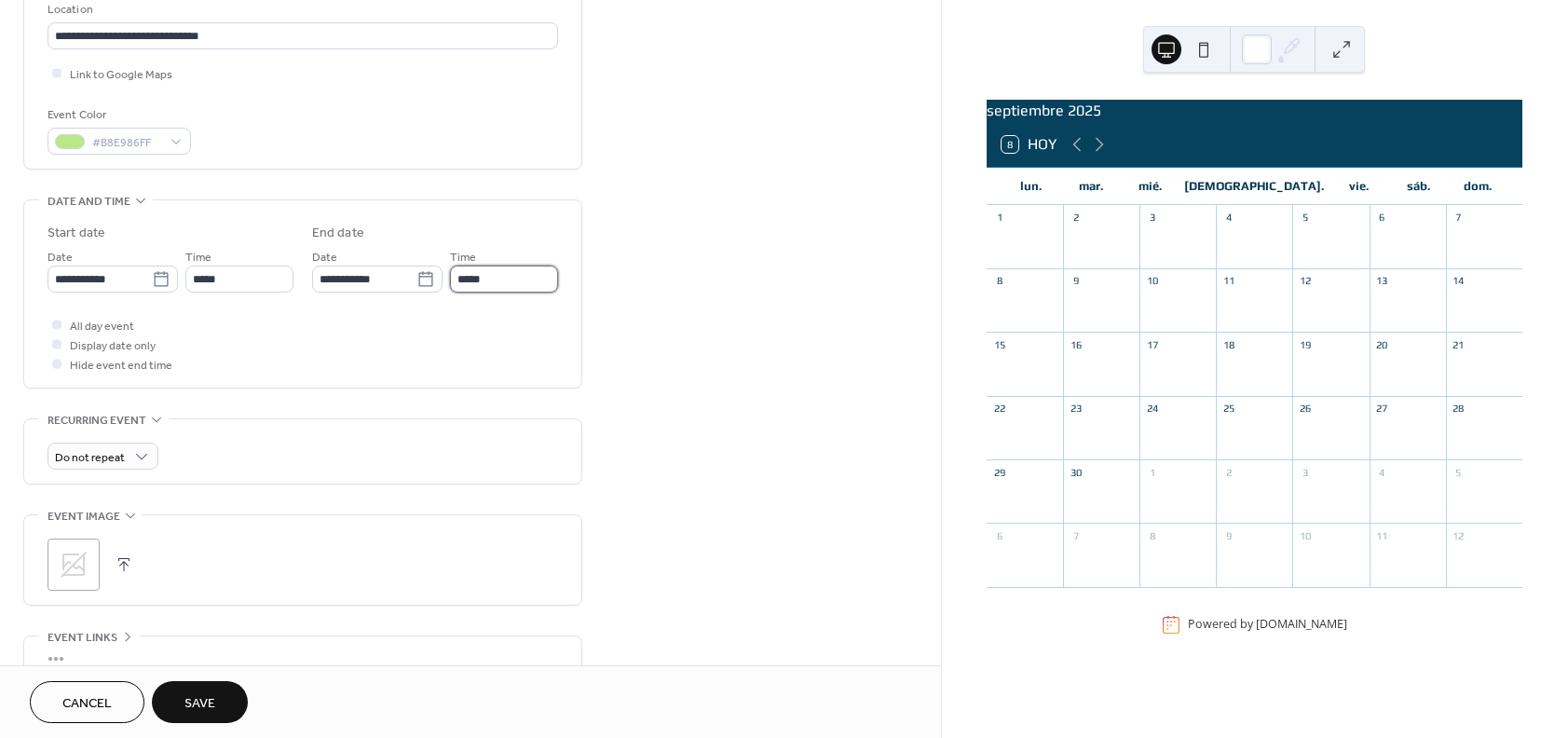 click on "*****" at bounding box center (504, 279) 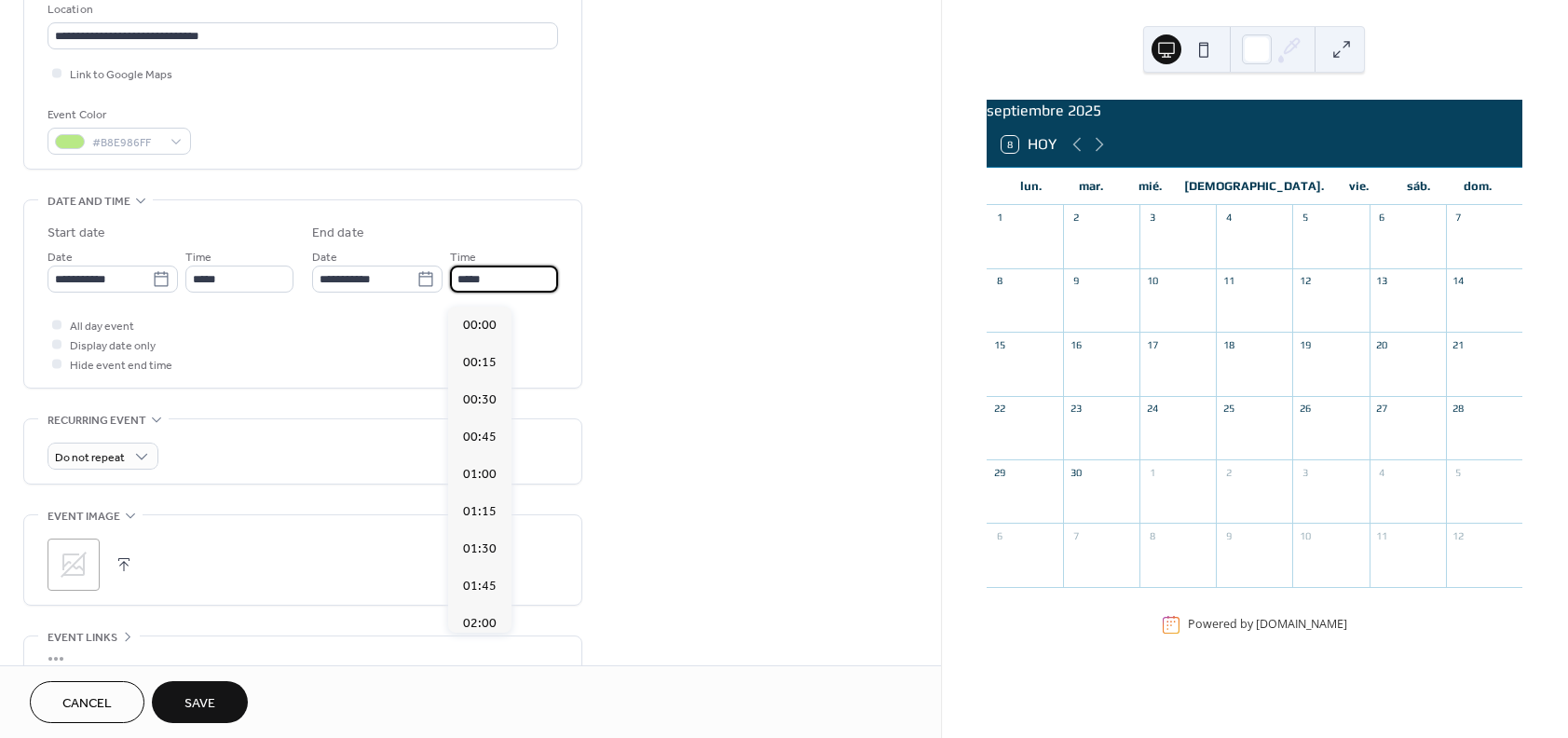 scroll, scrollTop: 2751, scrollLeft: 0, axis: vertical 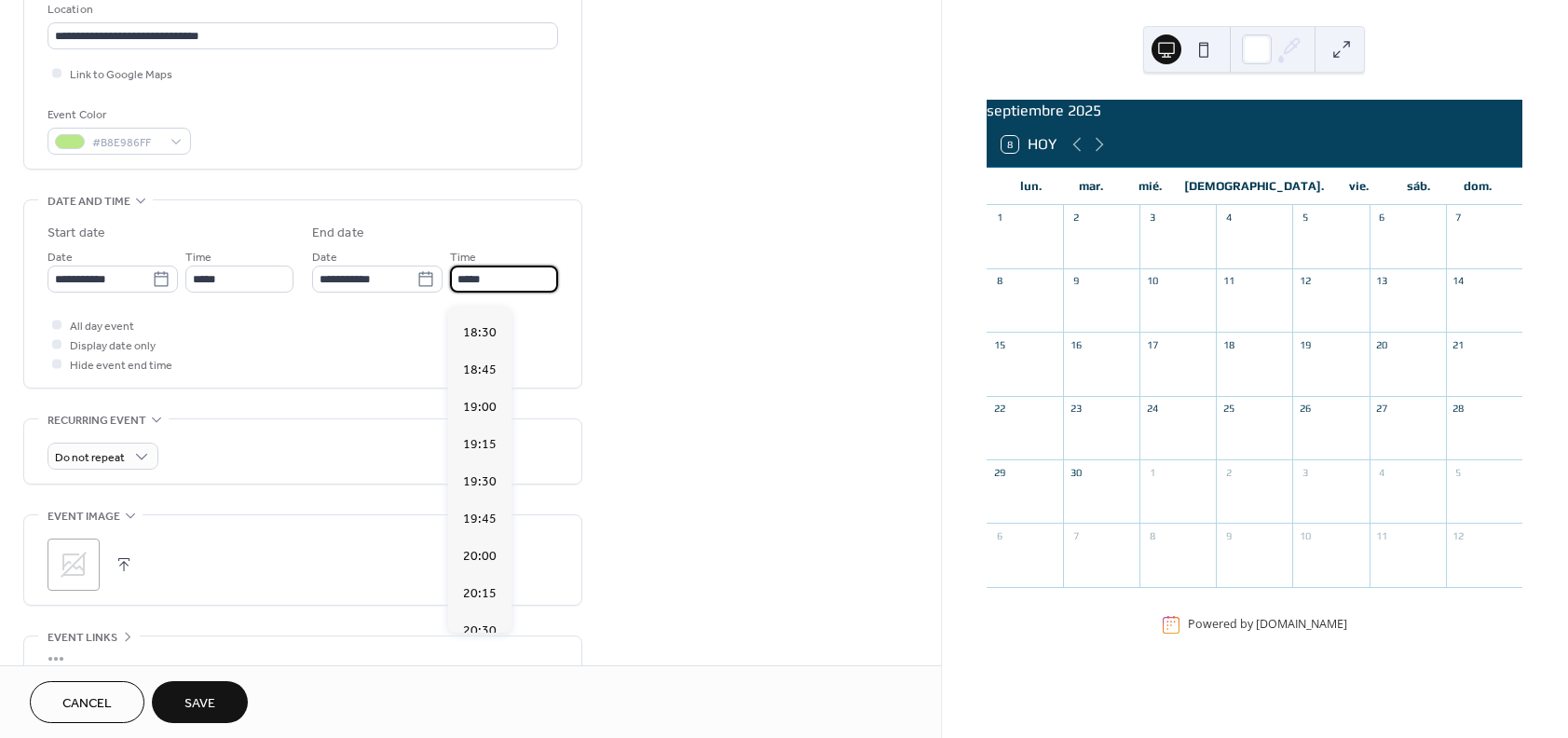 click on "*****" at bounding box center (504, 279) 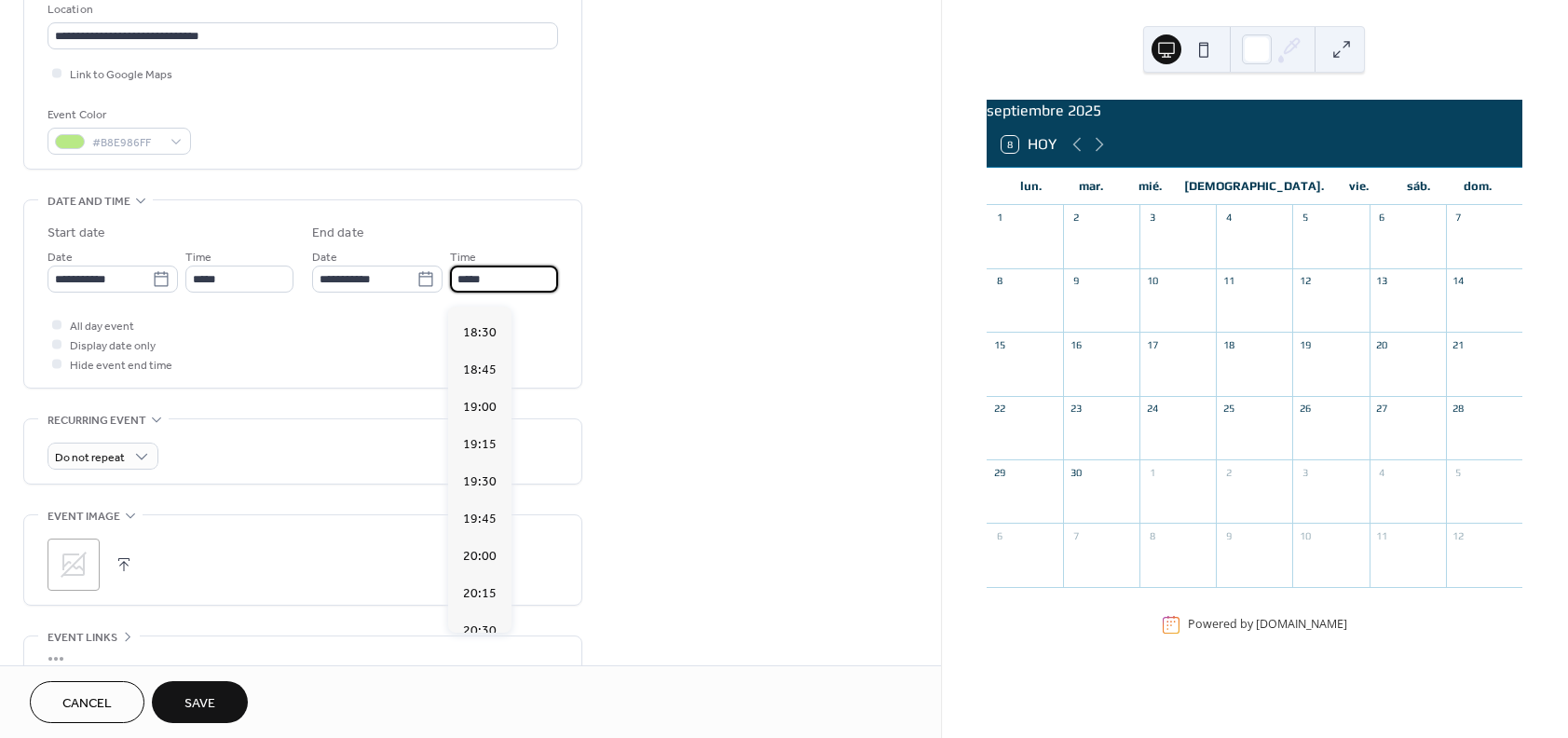 click on "*****" at bounding box center (504, 279) 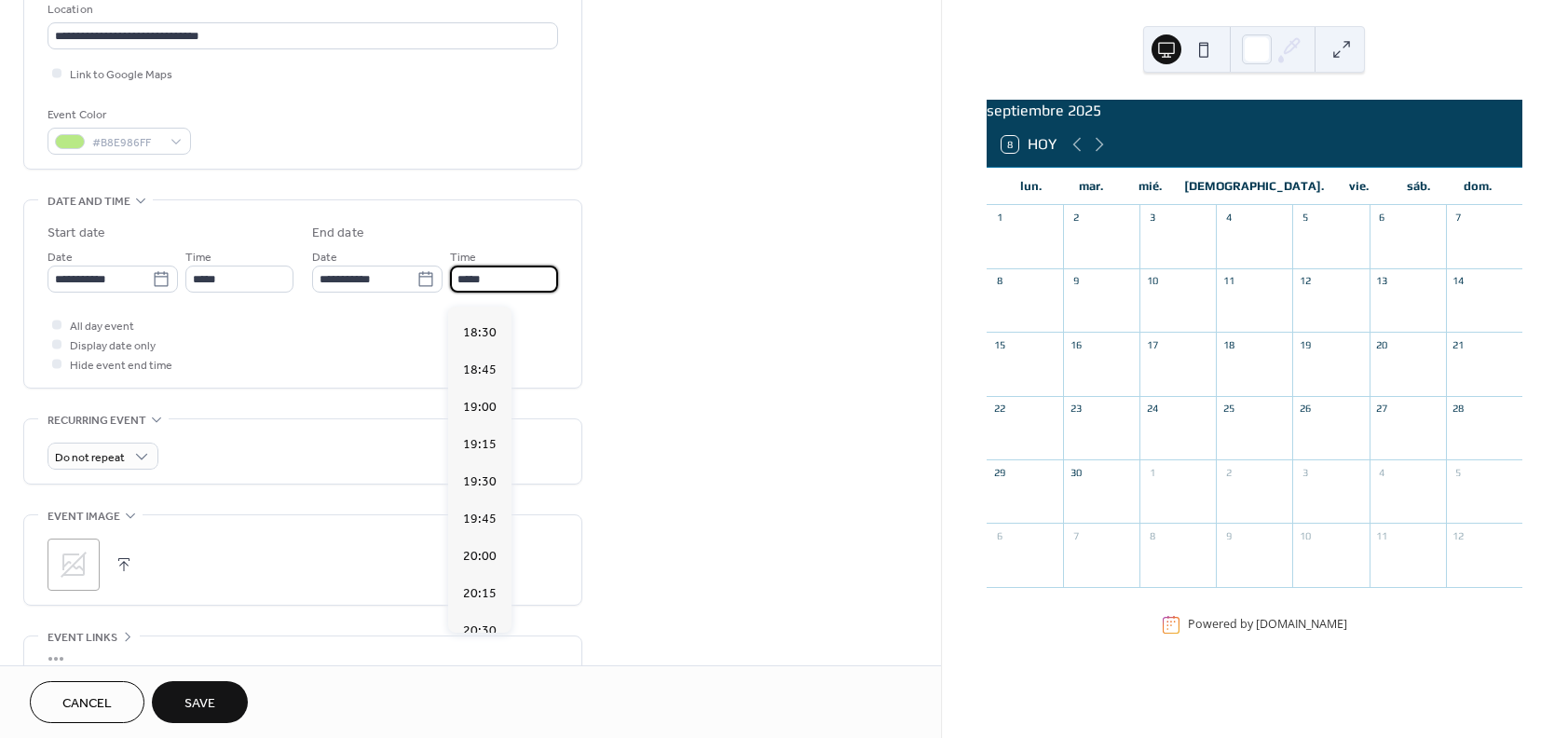 click on "*****" at bounding box center (504, 279) 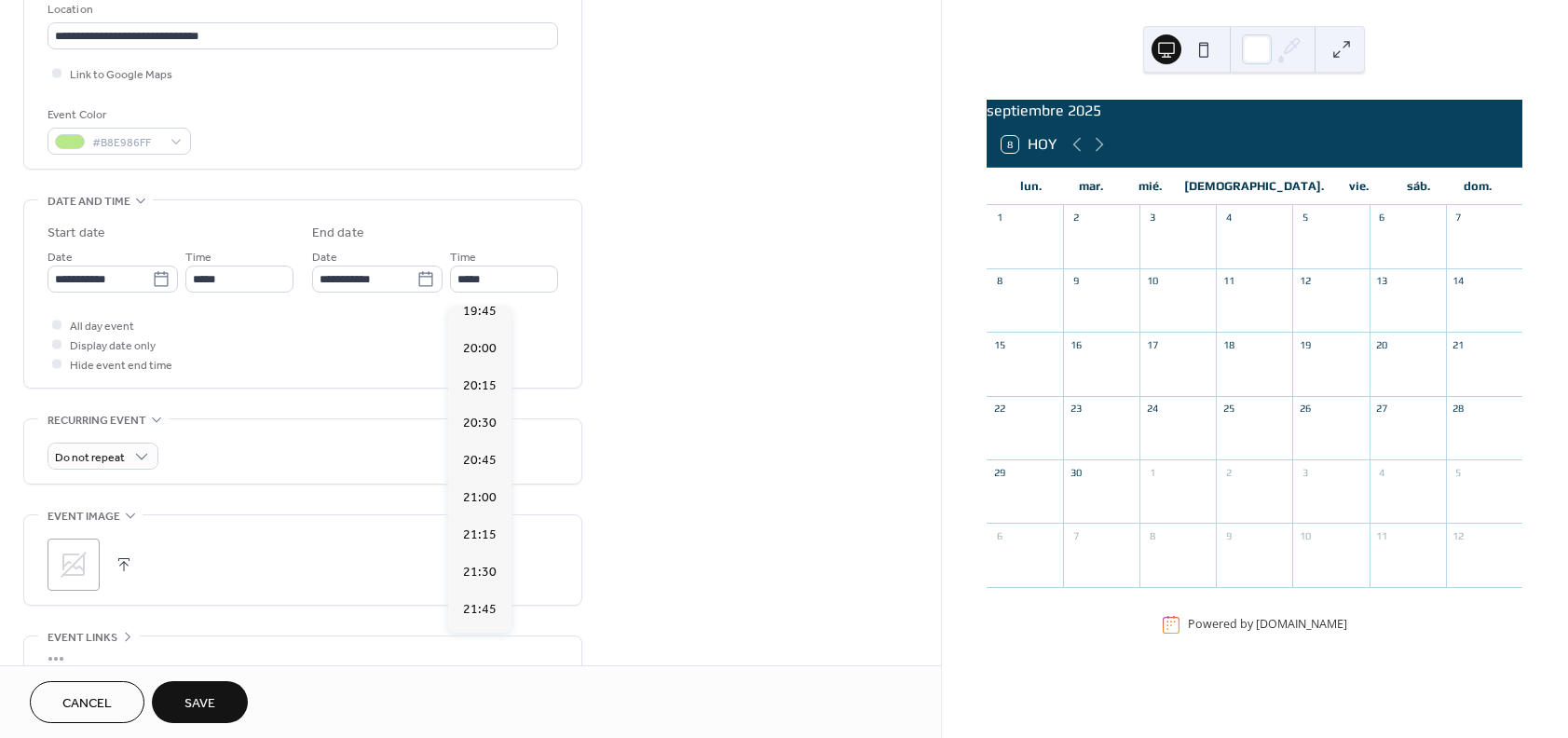 scroll, scrollTop: 2969, scrollLeft: 0, axis: vertical 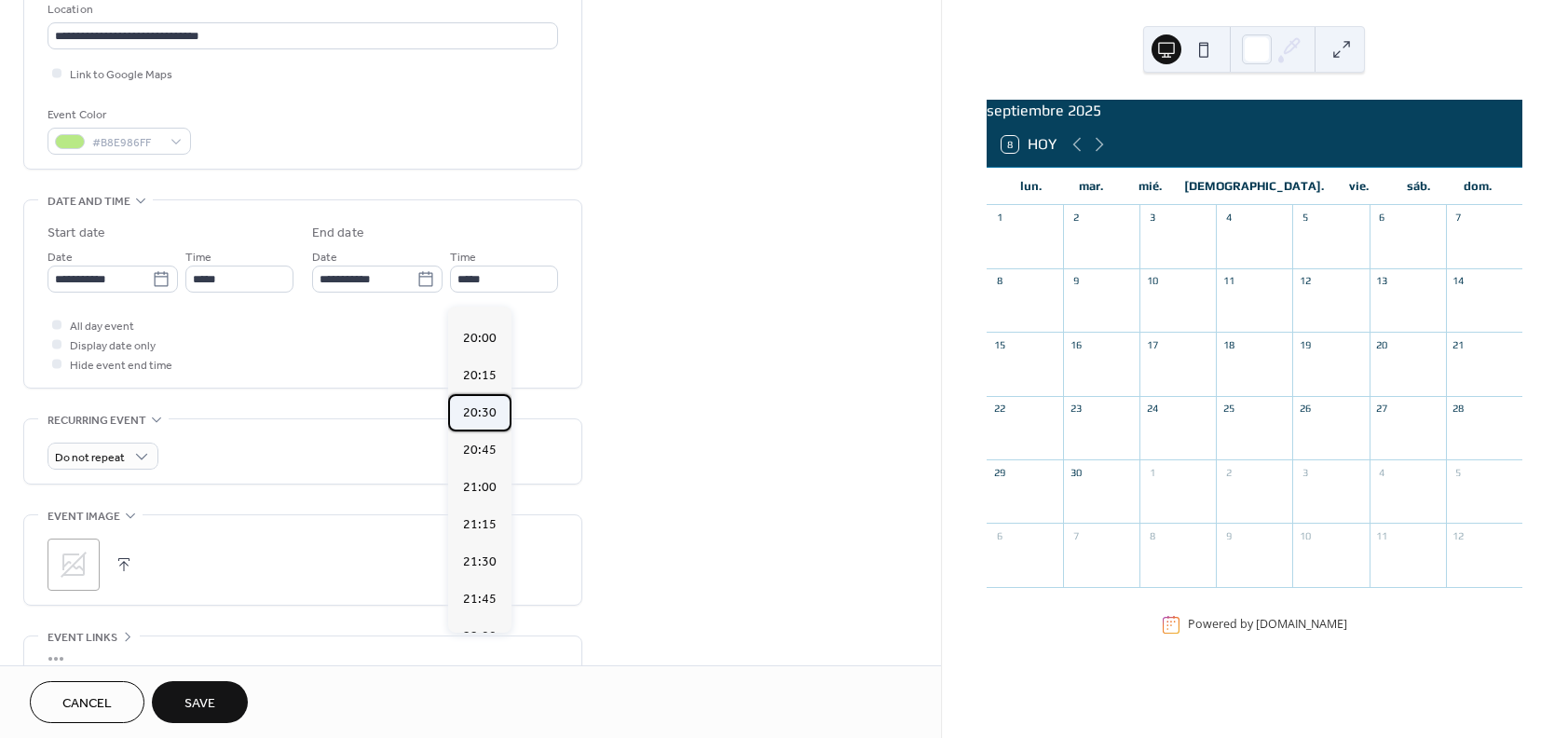 click on "20:30" at bounding box center (480, 413) 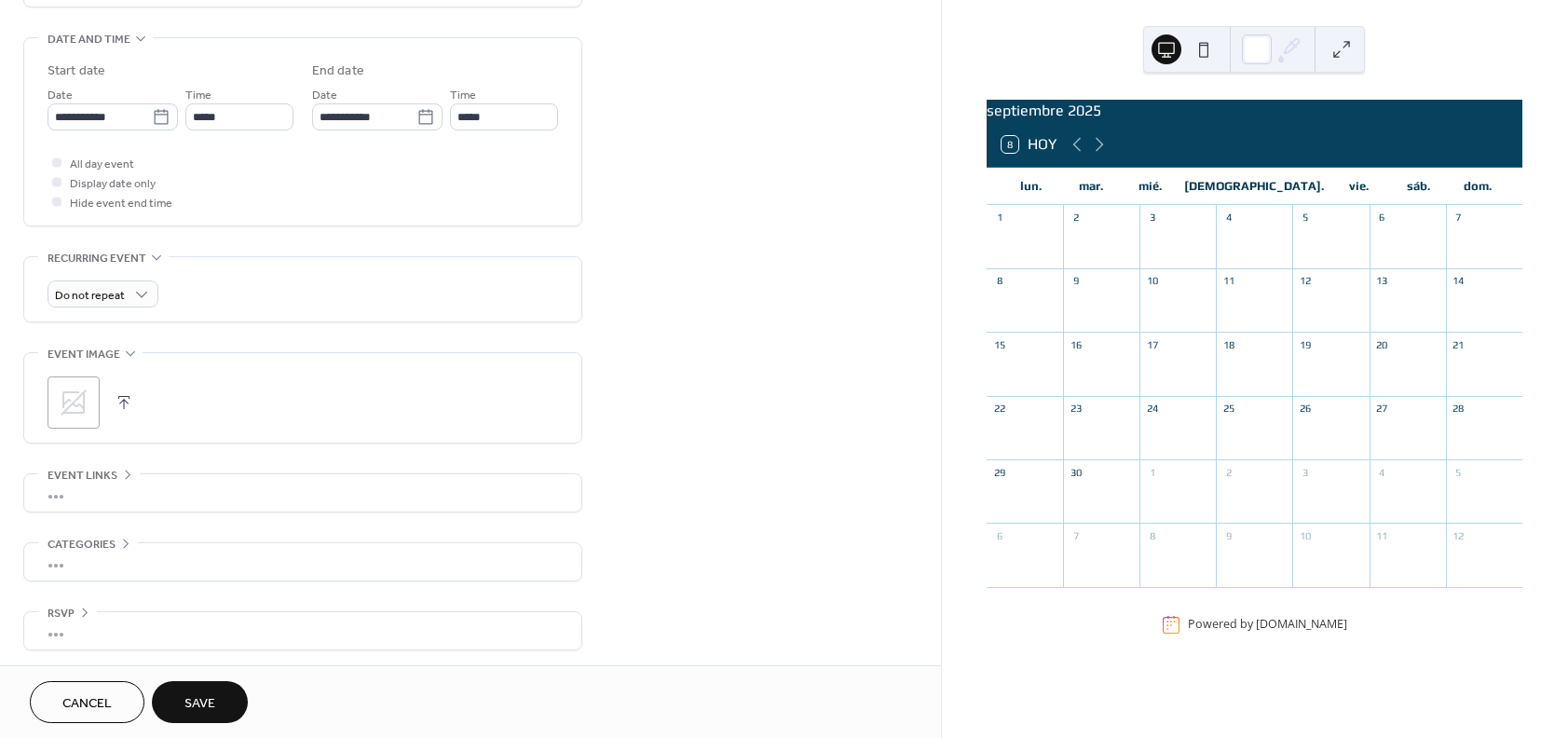 scroll, scrollTop: 586, scrollLeft: 0, axis: vertical 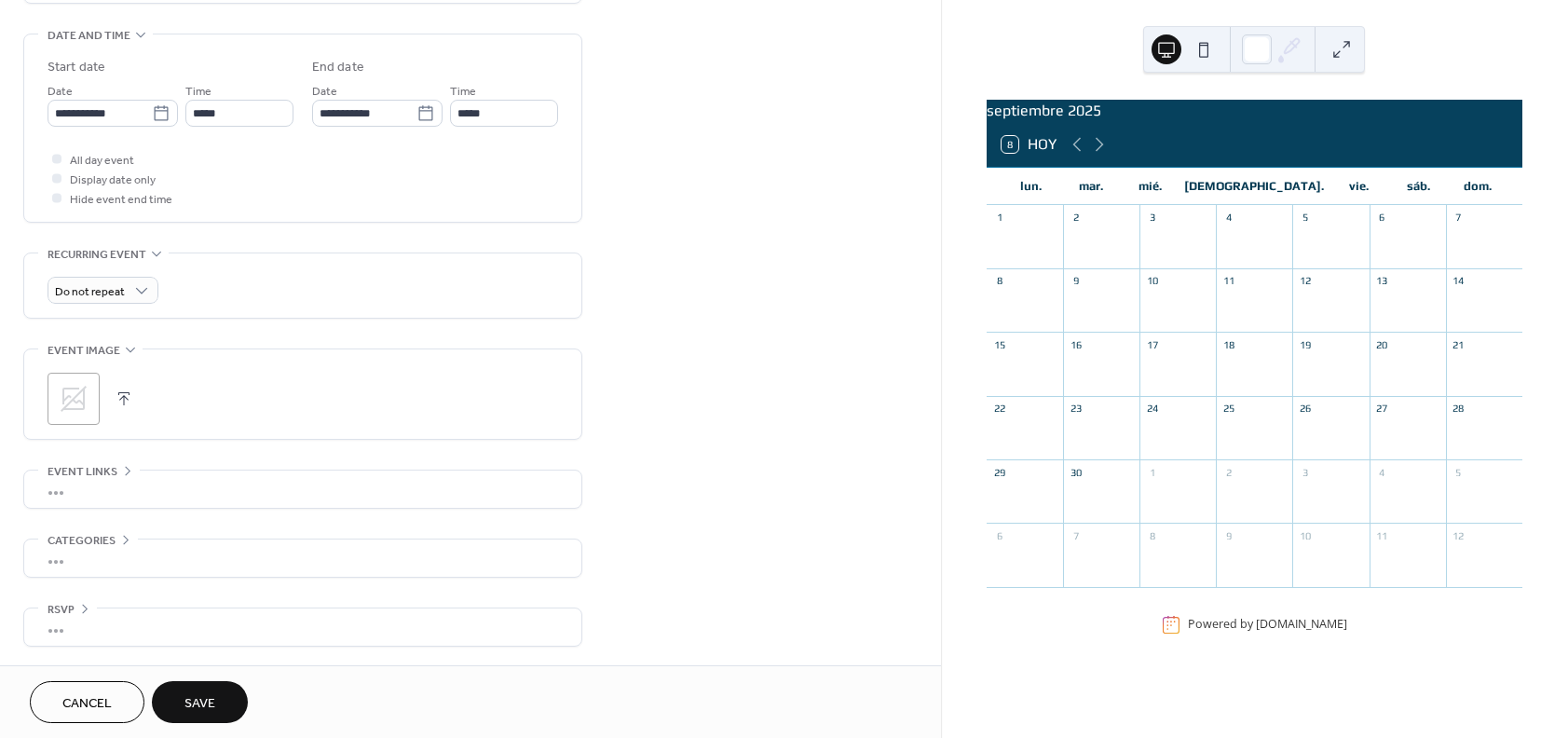 click 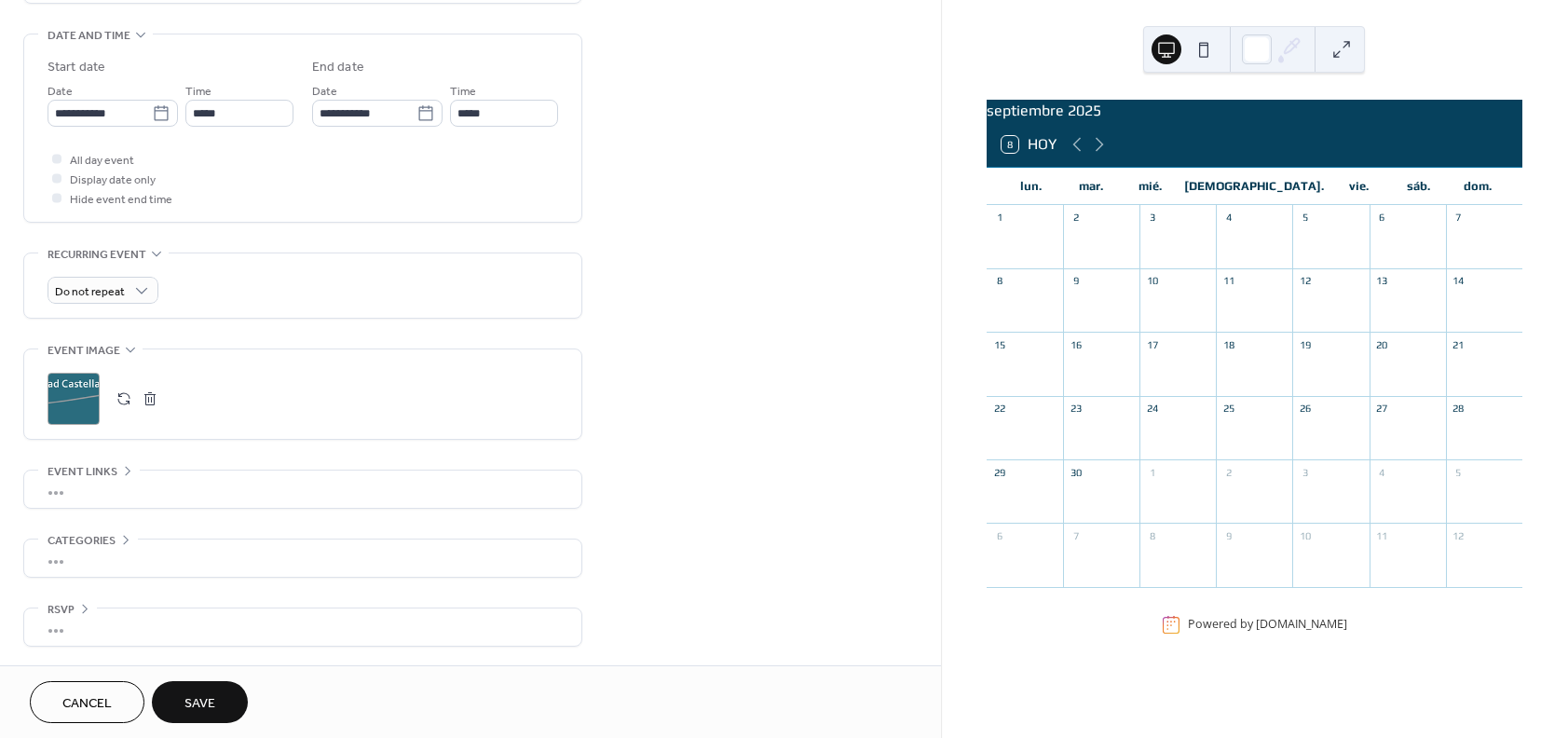 click on "•••" at bounding box center [303, 489] 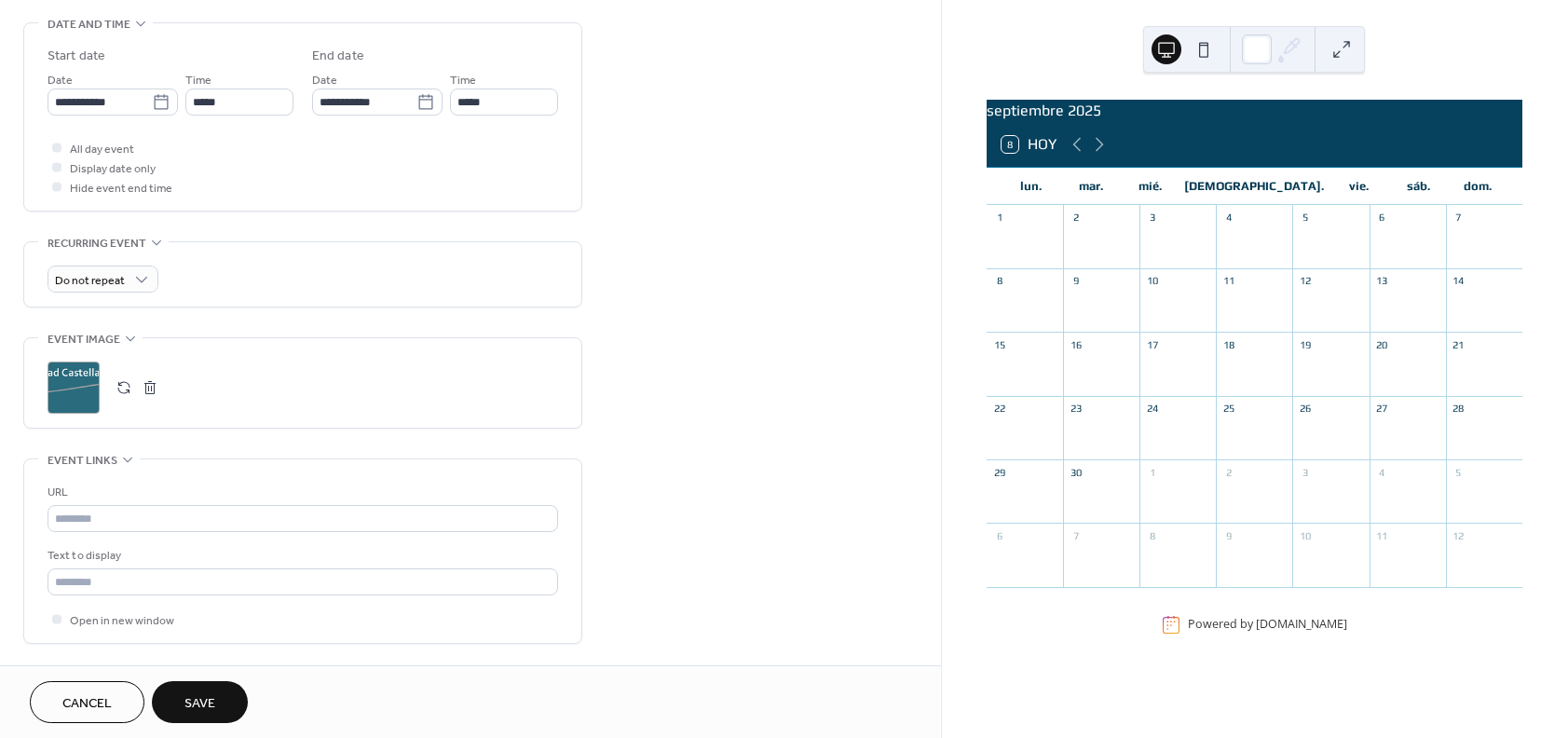 click on ";" at bounding box center (74, 388) 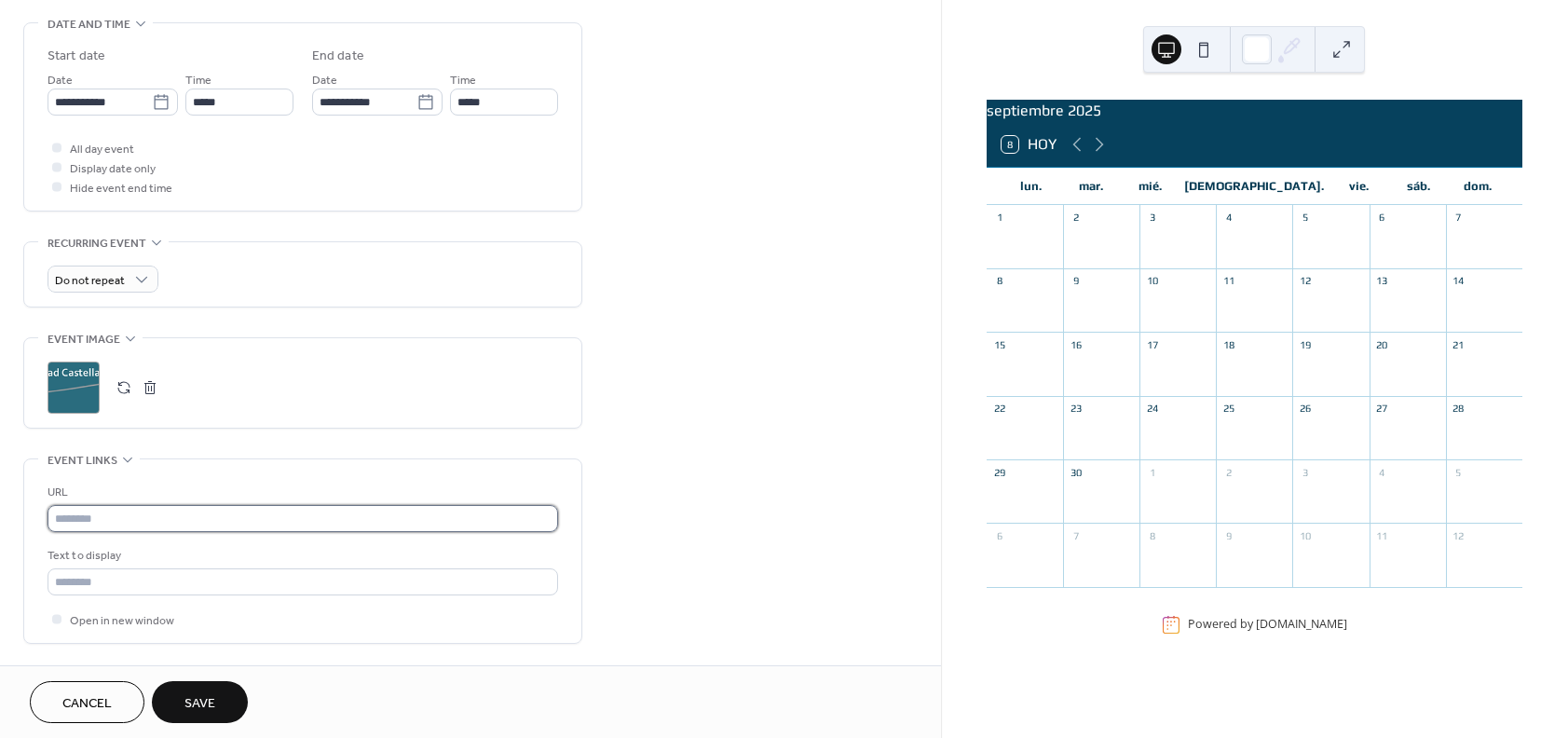 click at bounding box center [303, 518] 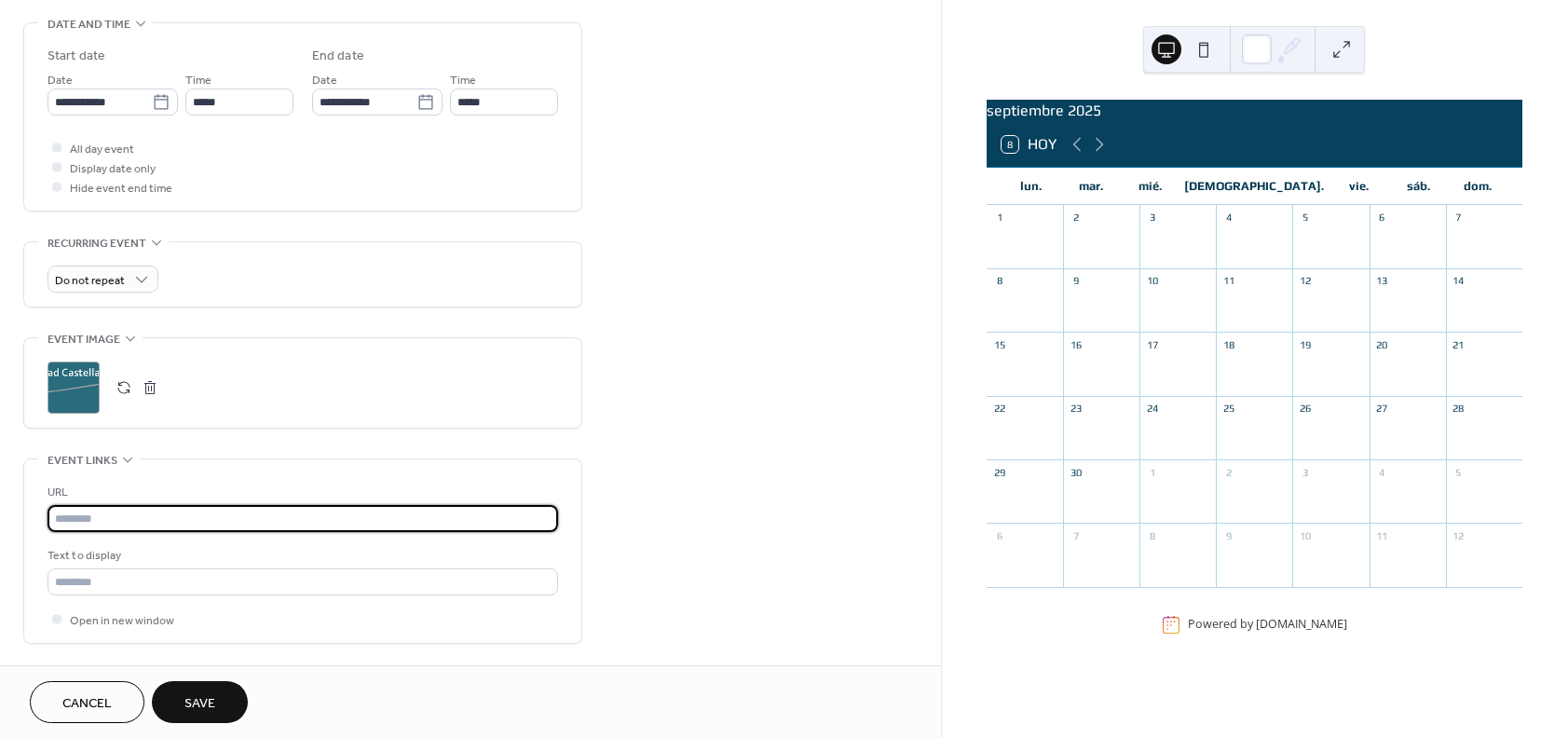paste on "**********" 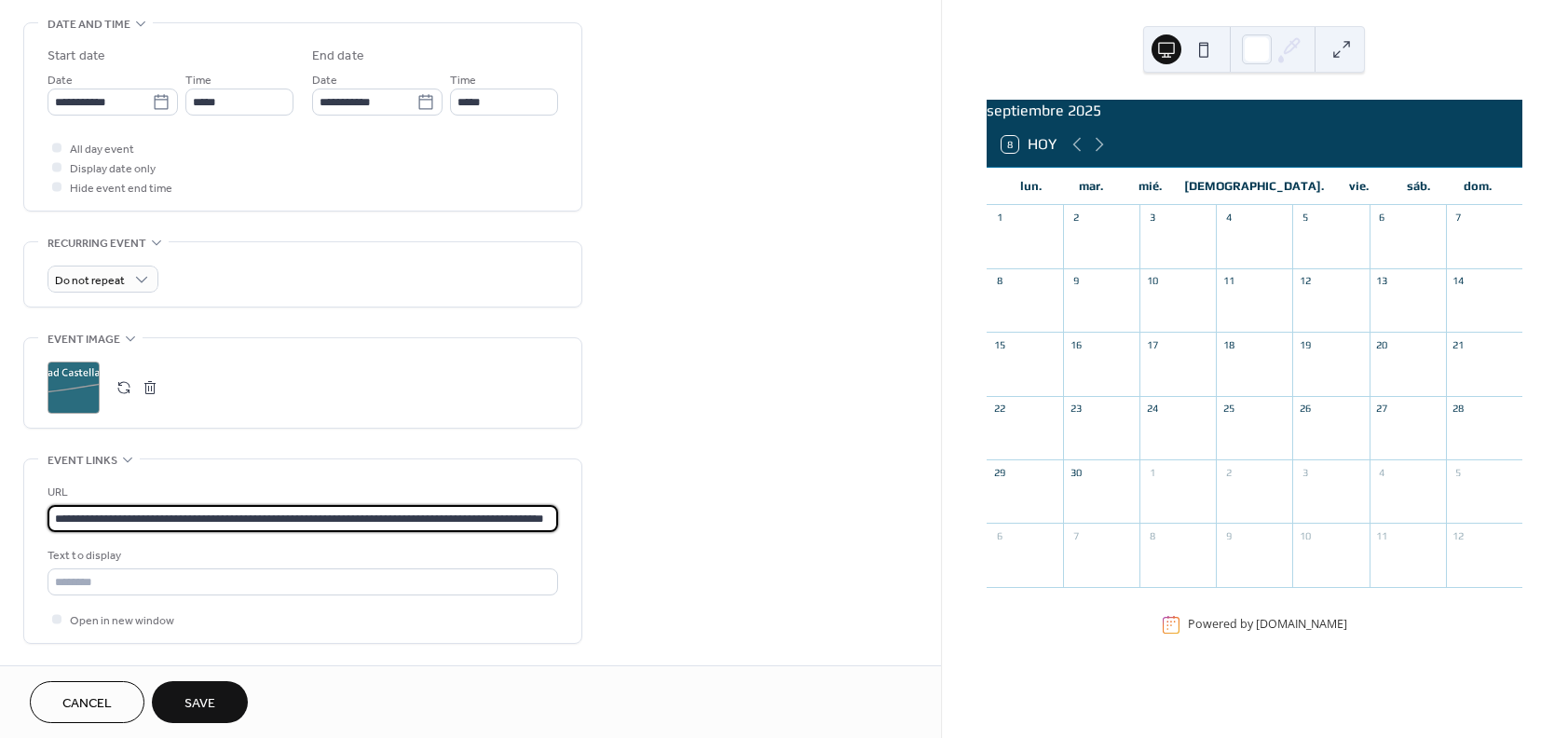 scroll, scrollTop: 0, scrollLeft: 88, axis: horizontal 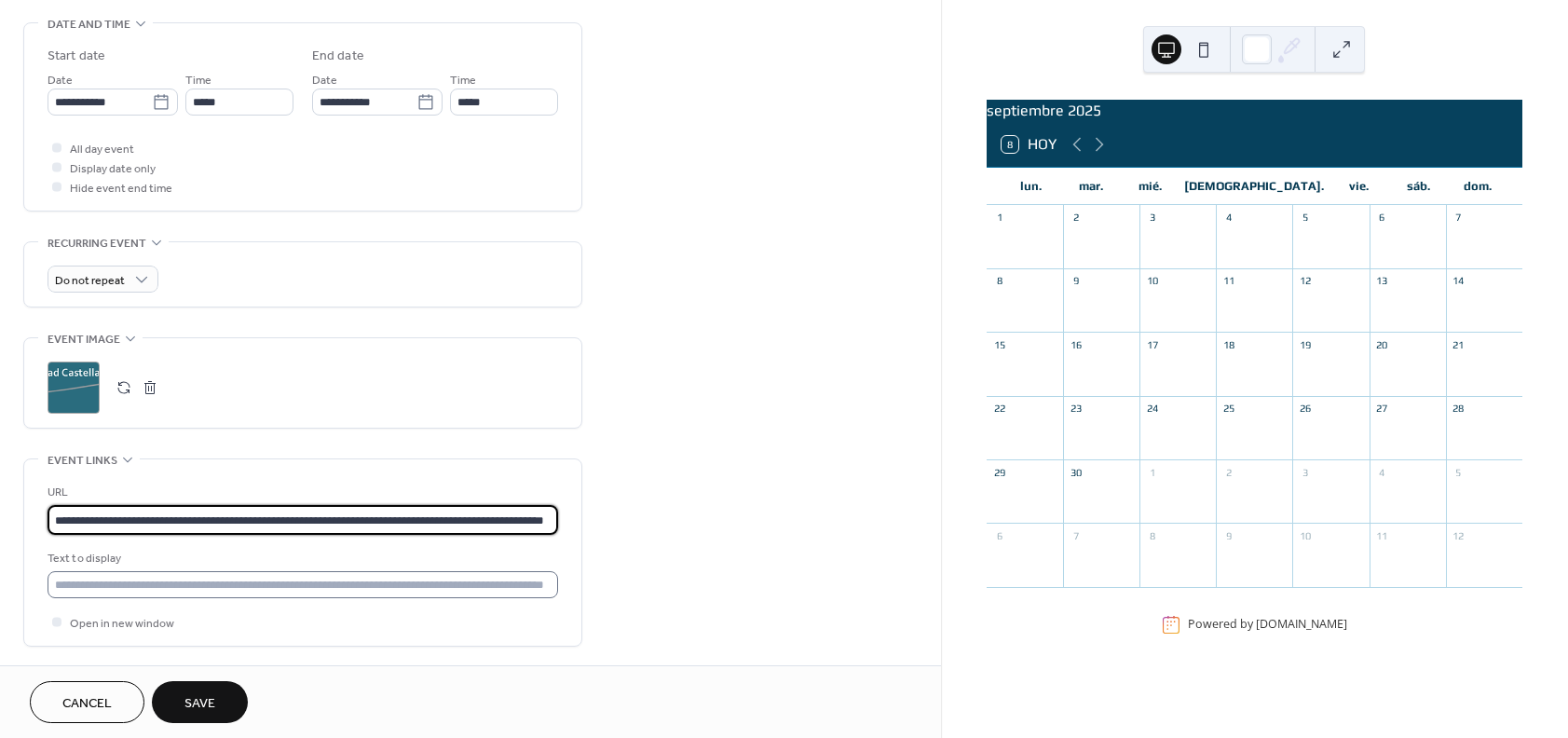 type on "**********" 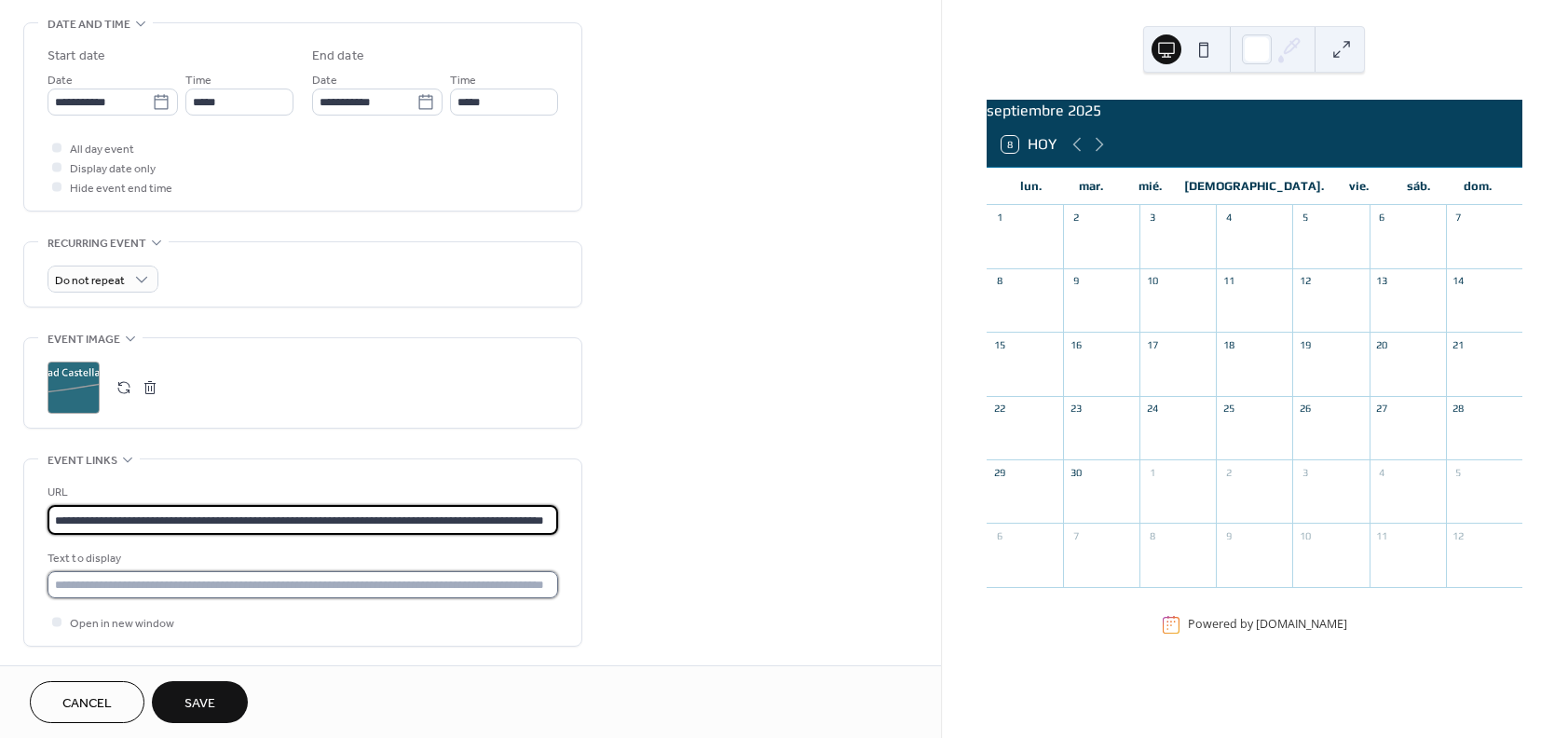 click at bounding box center (303, 584) 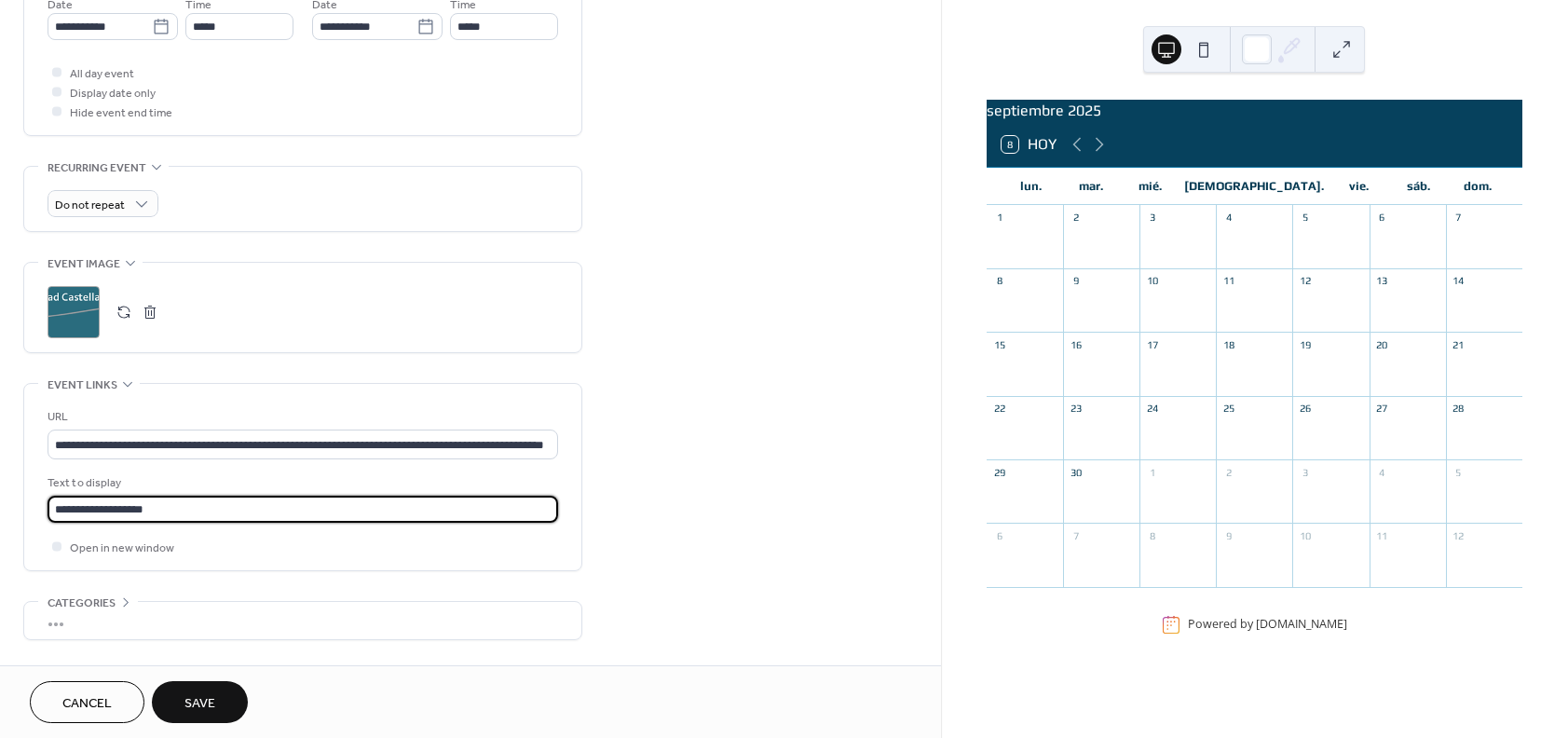 scroll, scrollTop: 738, scrollLeft: 0, axis: vertical 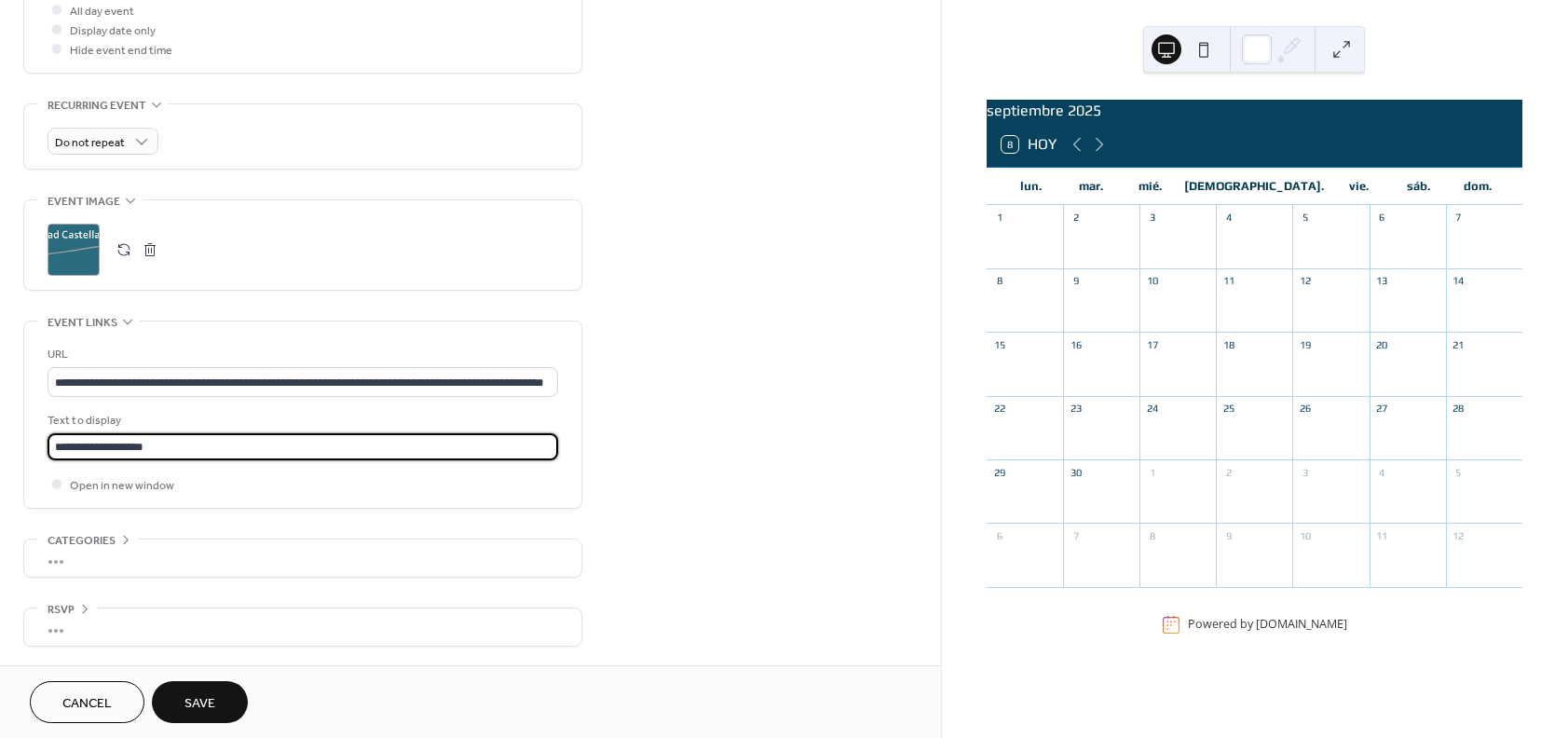 type on "**********" 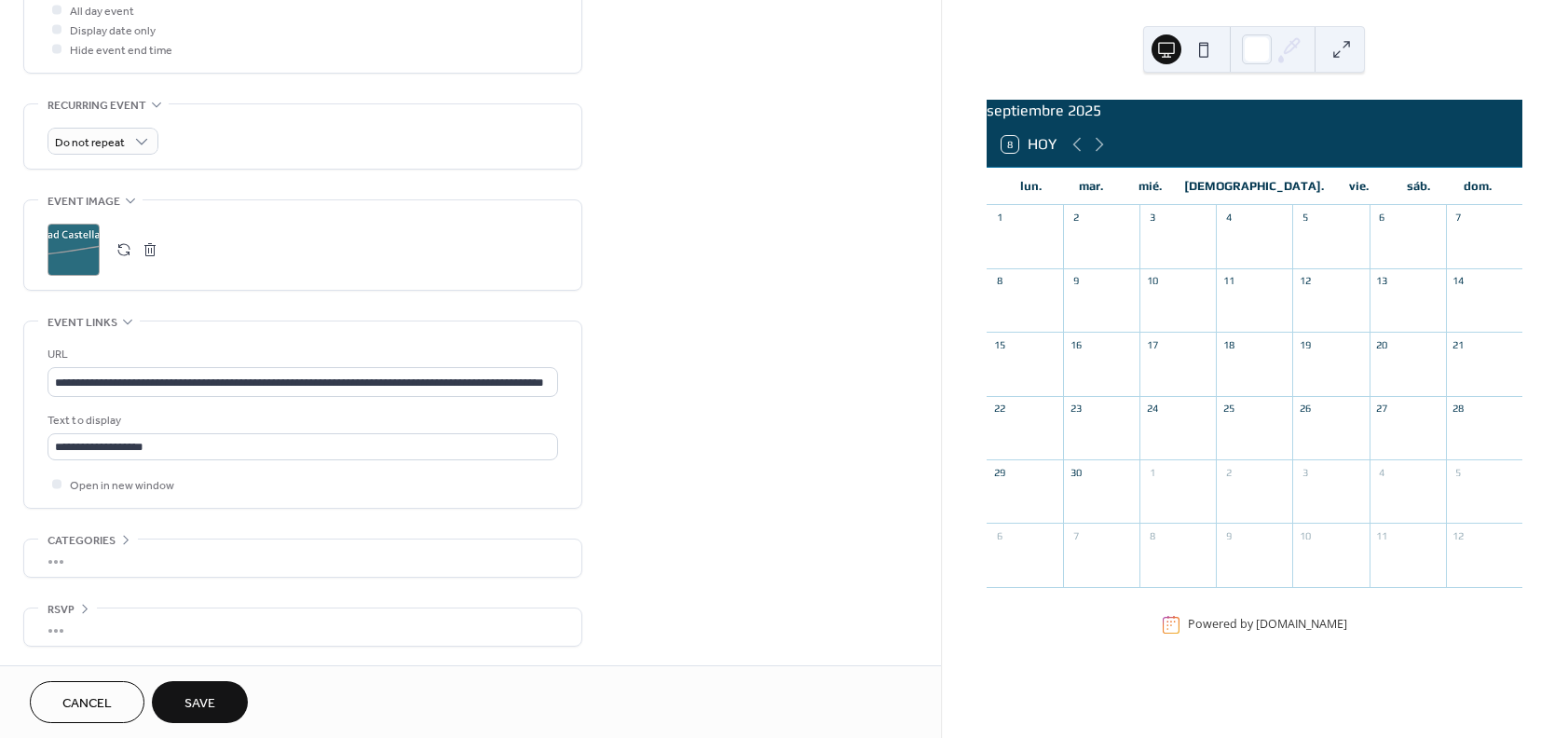 click on "•••" at bounding box center (303, 558) 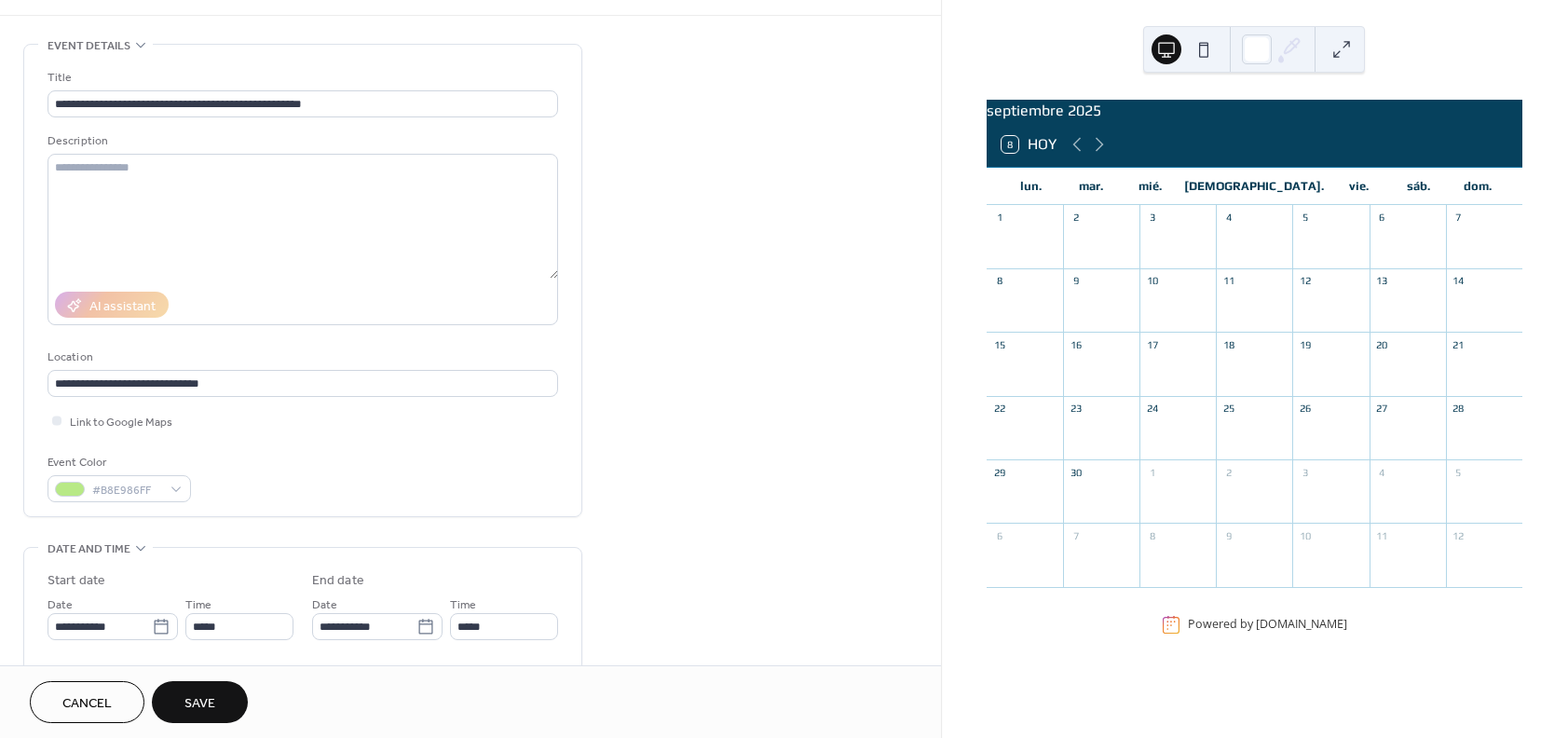 scroll, scrollTop: 0, scrollLeft: 0, axis: both 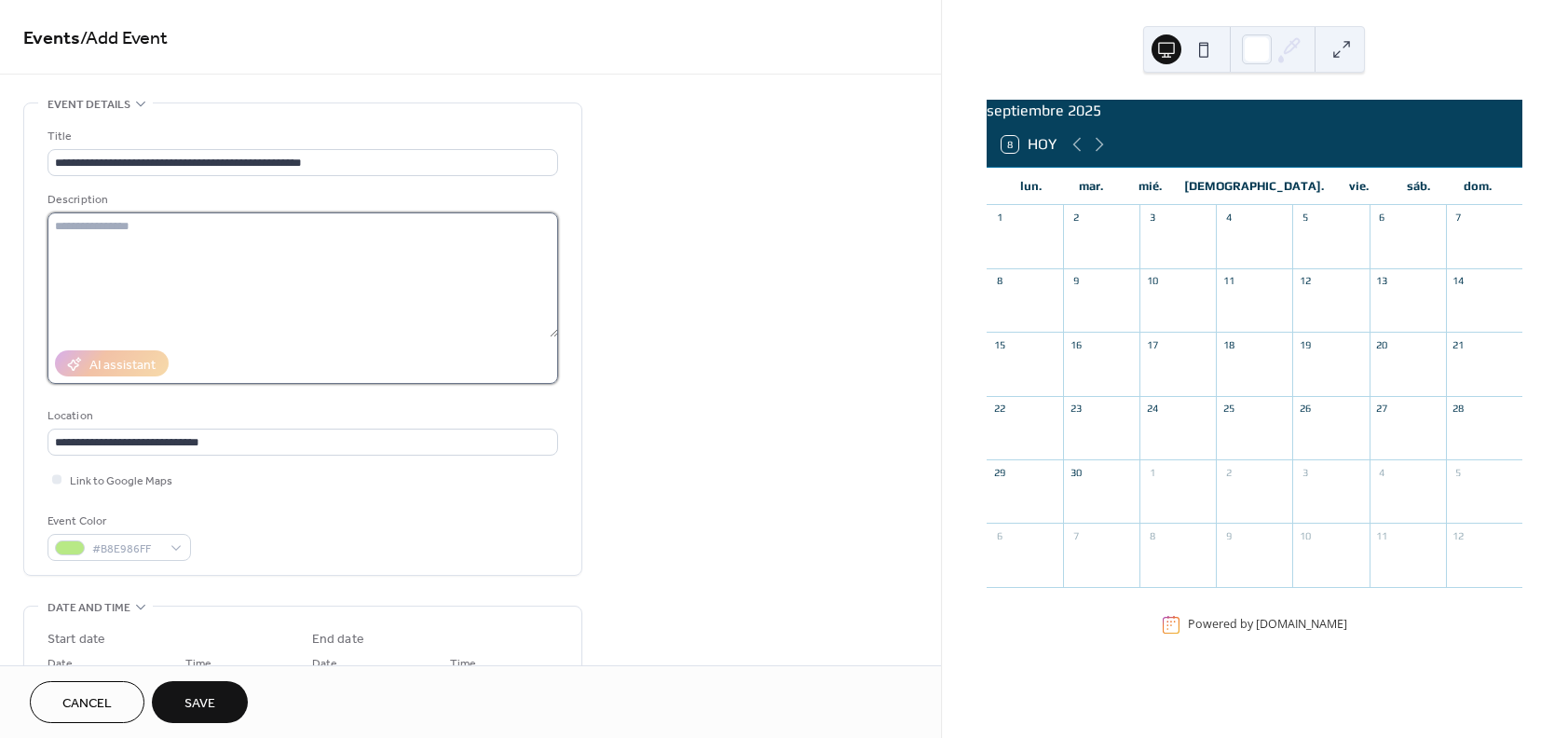 click at bounding box center [303, 275] 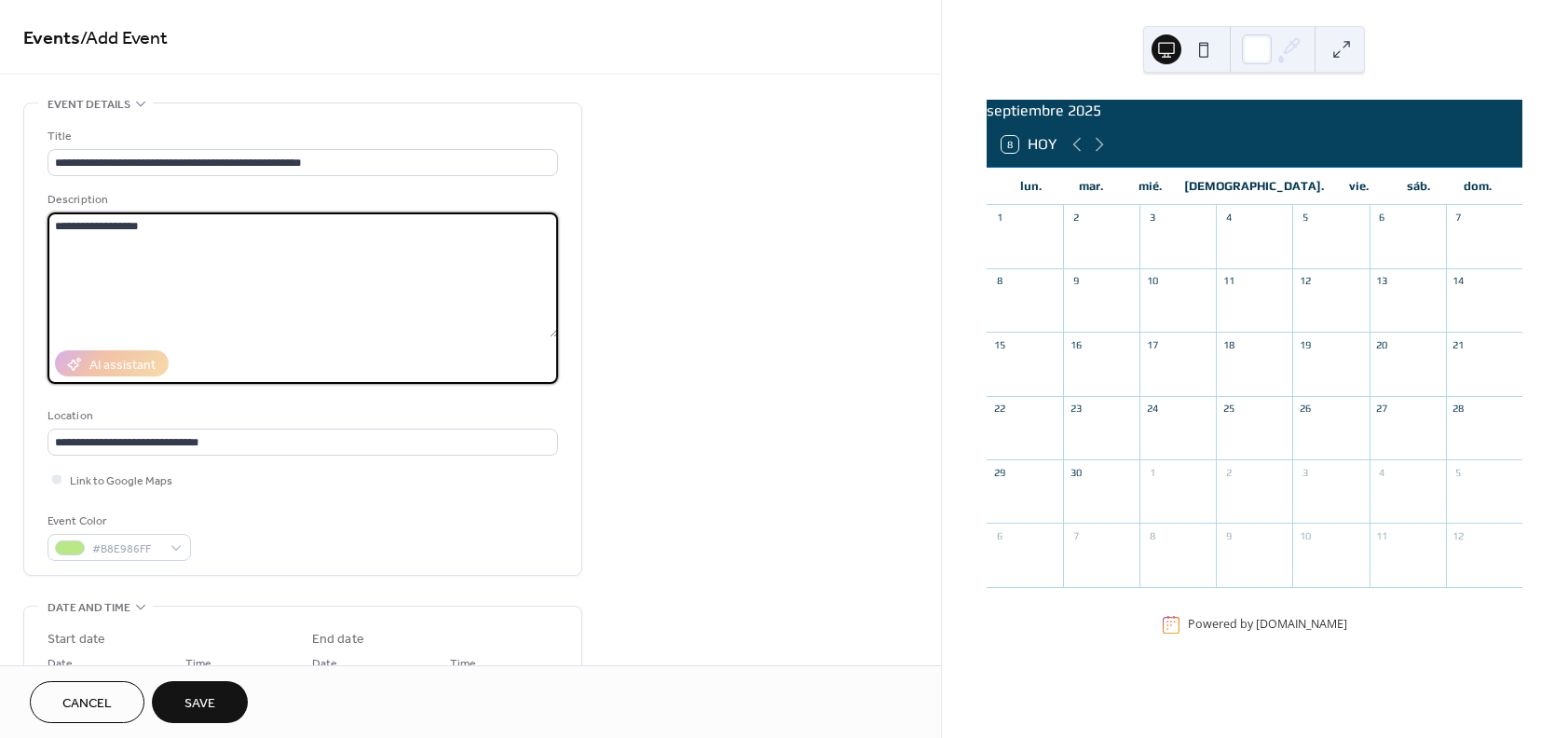 type on "**********" 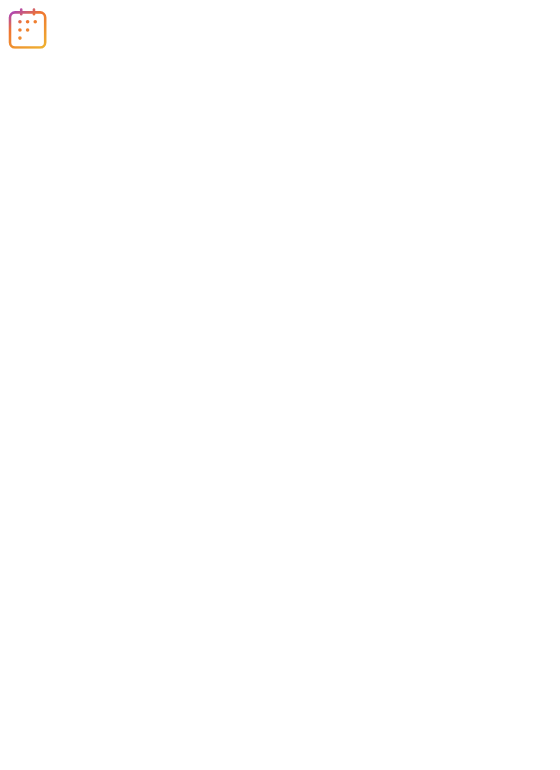 scroll, scrollTop: 0, scrollLeft: 0, axis: both 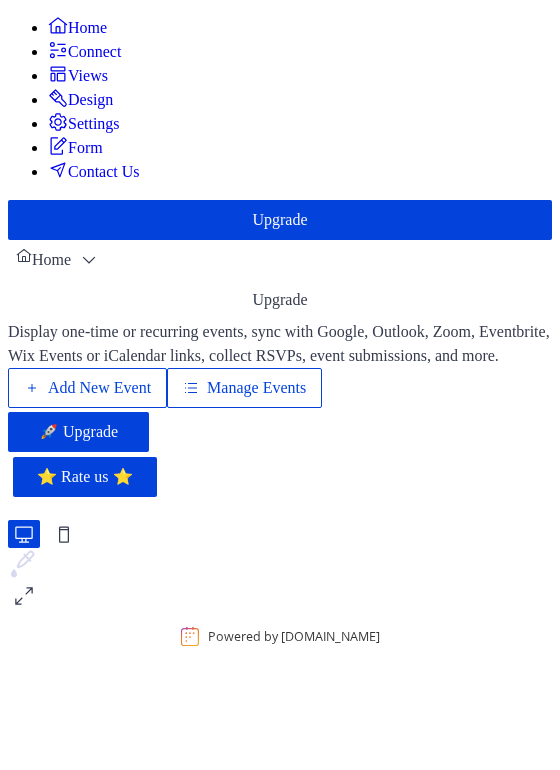 click on "Manage Events" at bounding box center [256, 388] 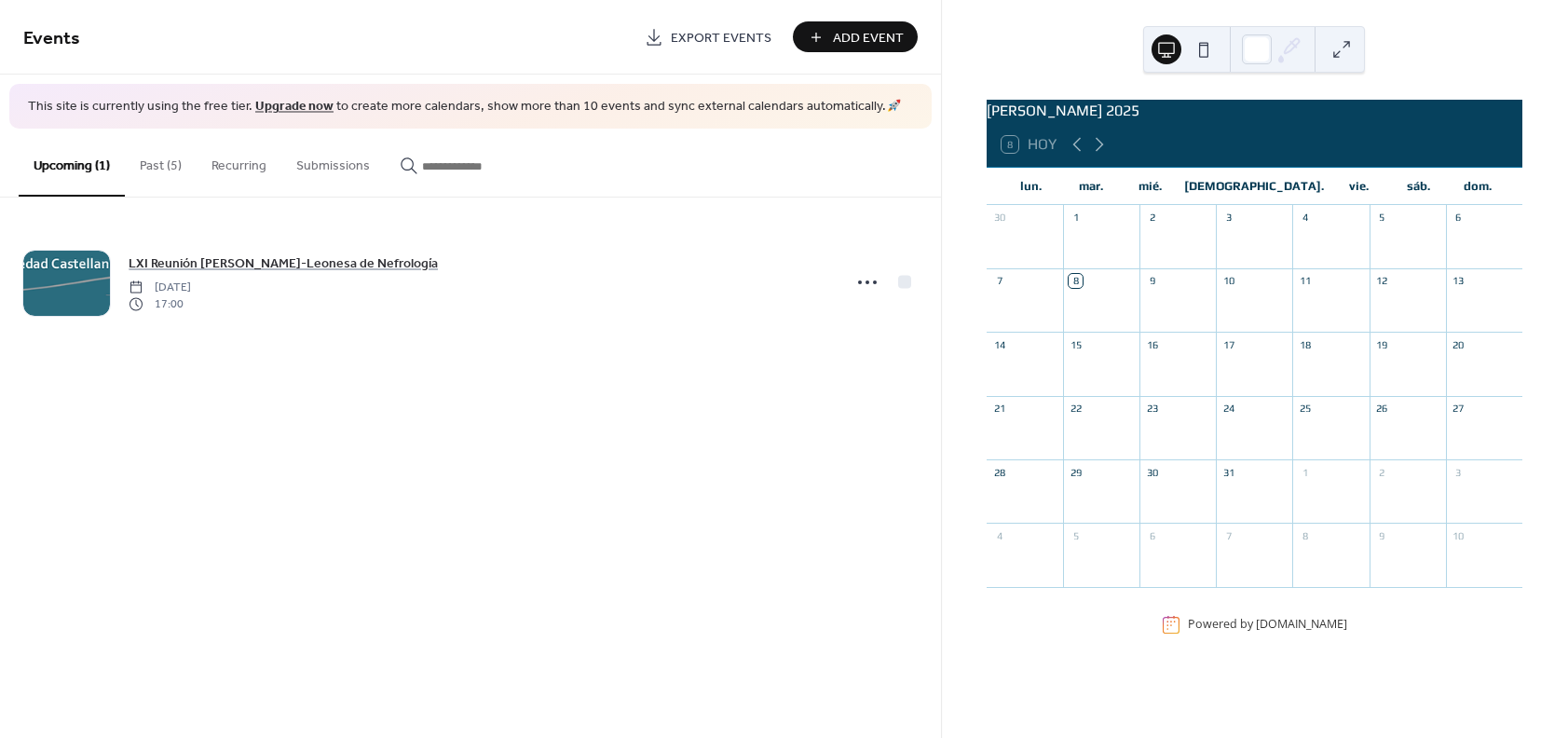 scroll, scrollTop: 0, scrollLeft: 0, axis: both 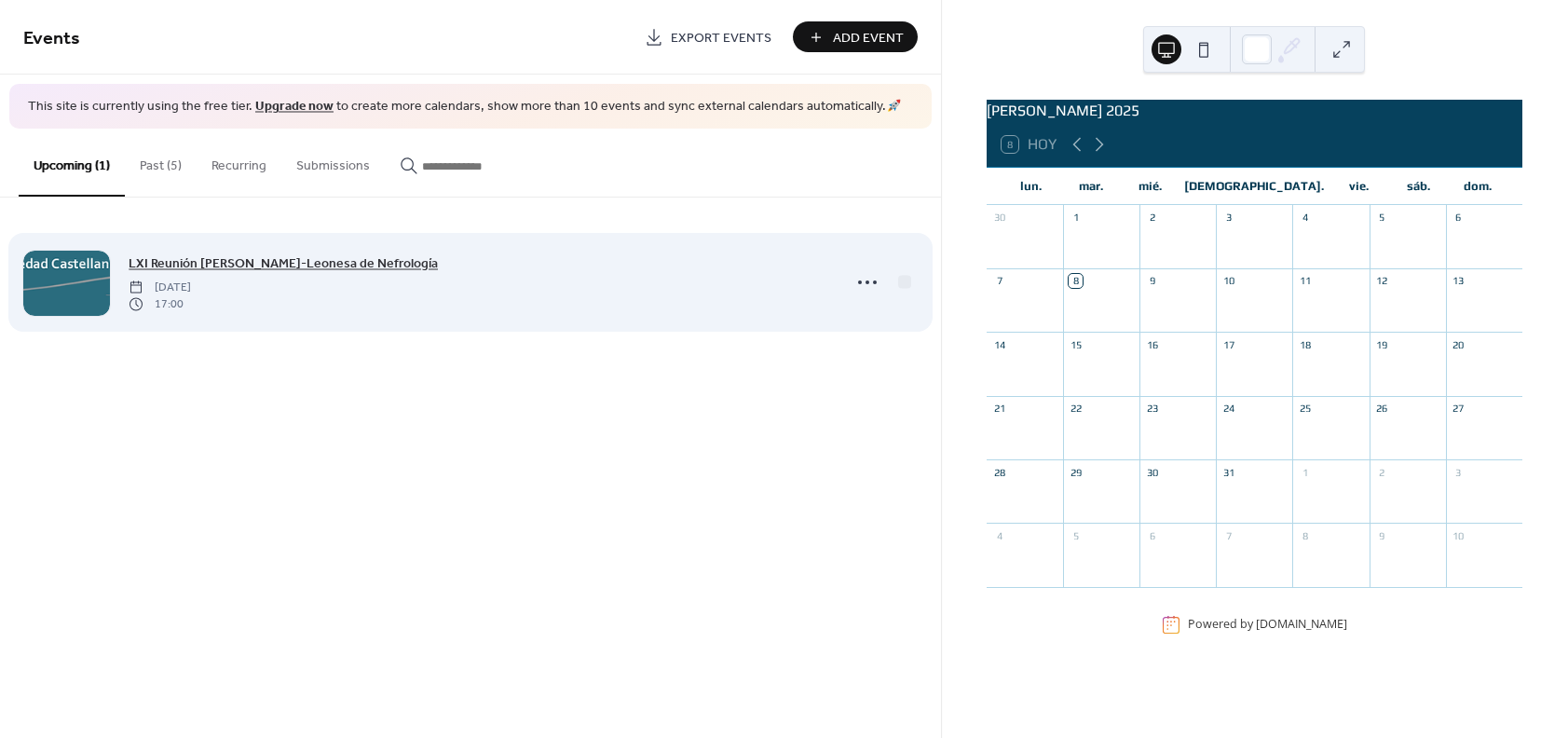 click on "LXI Reunión de Castellano-Astur-Leonesa de Nefrología" at bounding box center (283, 263) 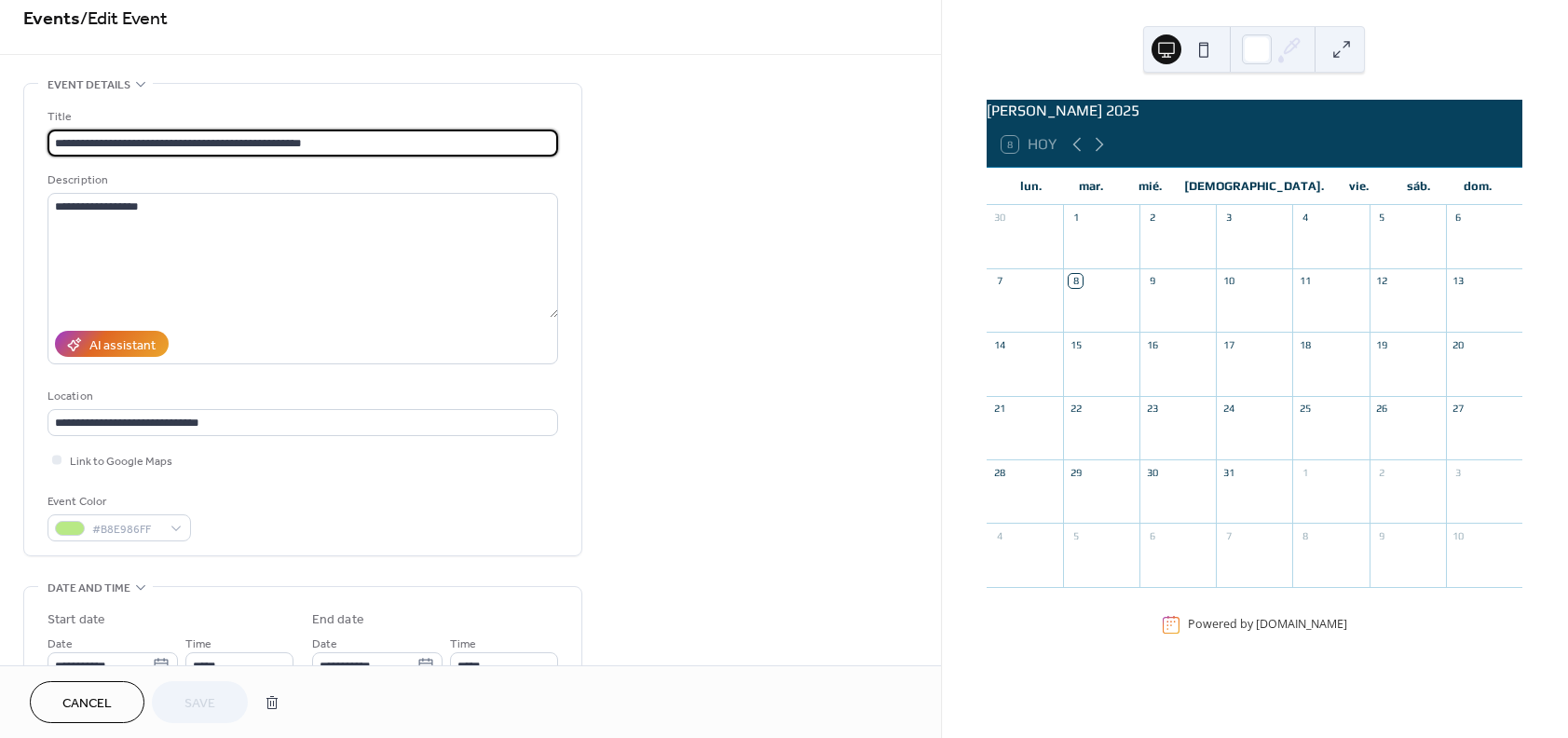 scroll, scrollTop: 5, scrollLeft: 0, axis: vertical 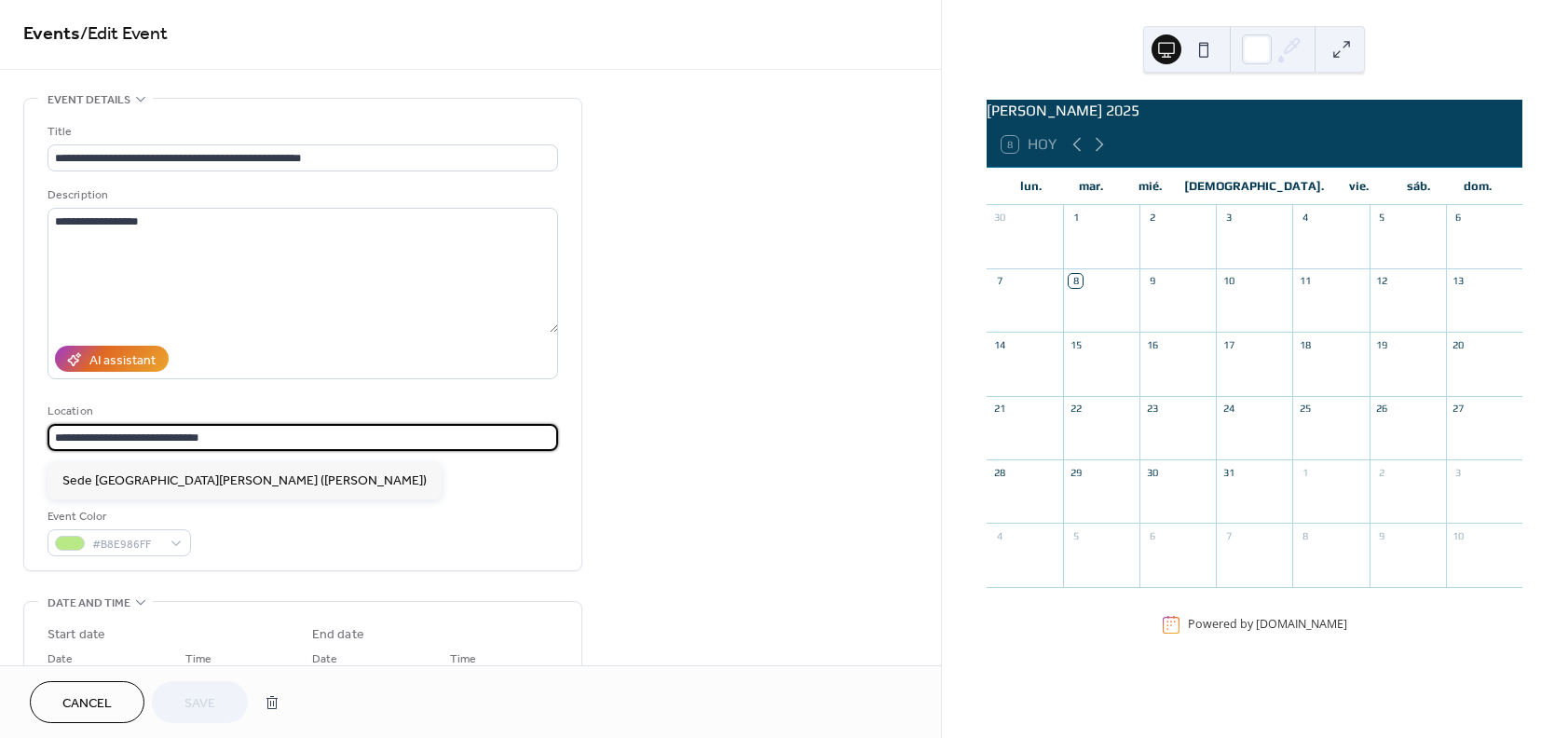 drag, startPoint x: 83, startPoint y: 443, endPoint x: 16, endPoint y: 442, distance: 67.00746 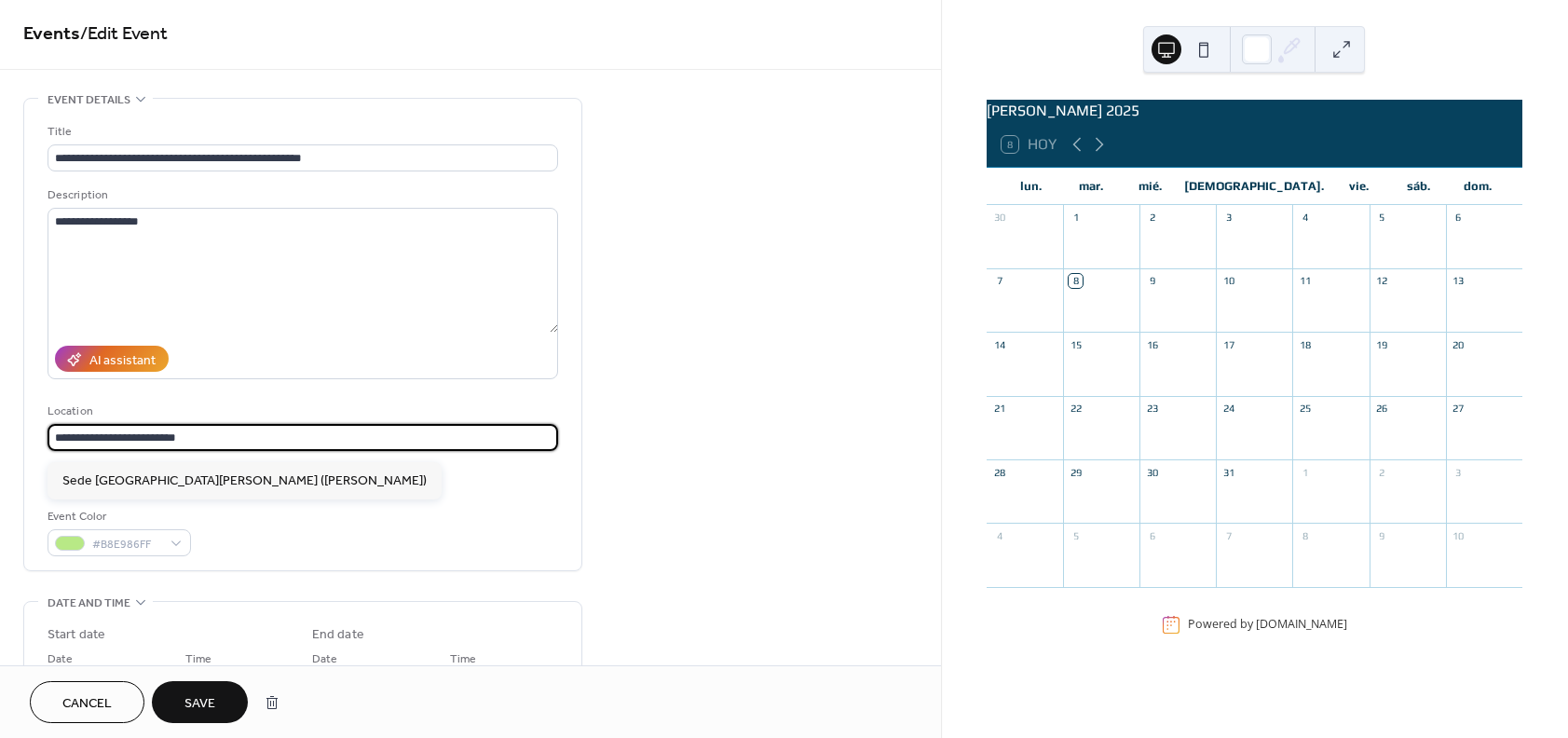 click on "**********" at bounding box center [303, 437] 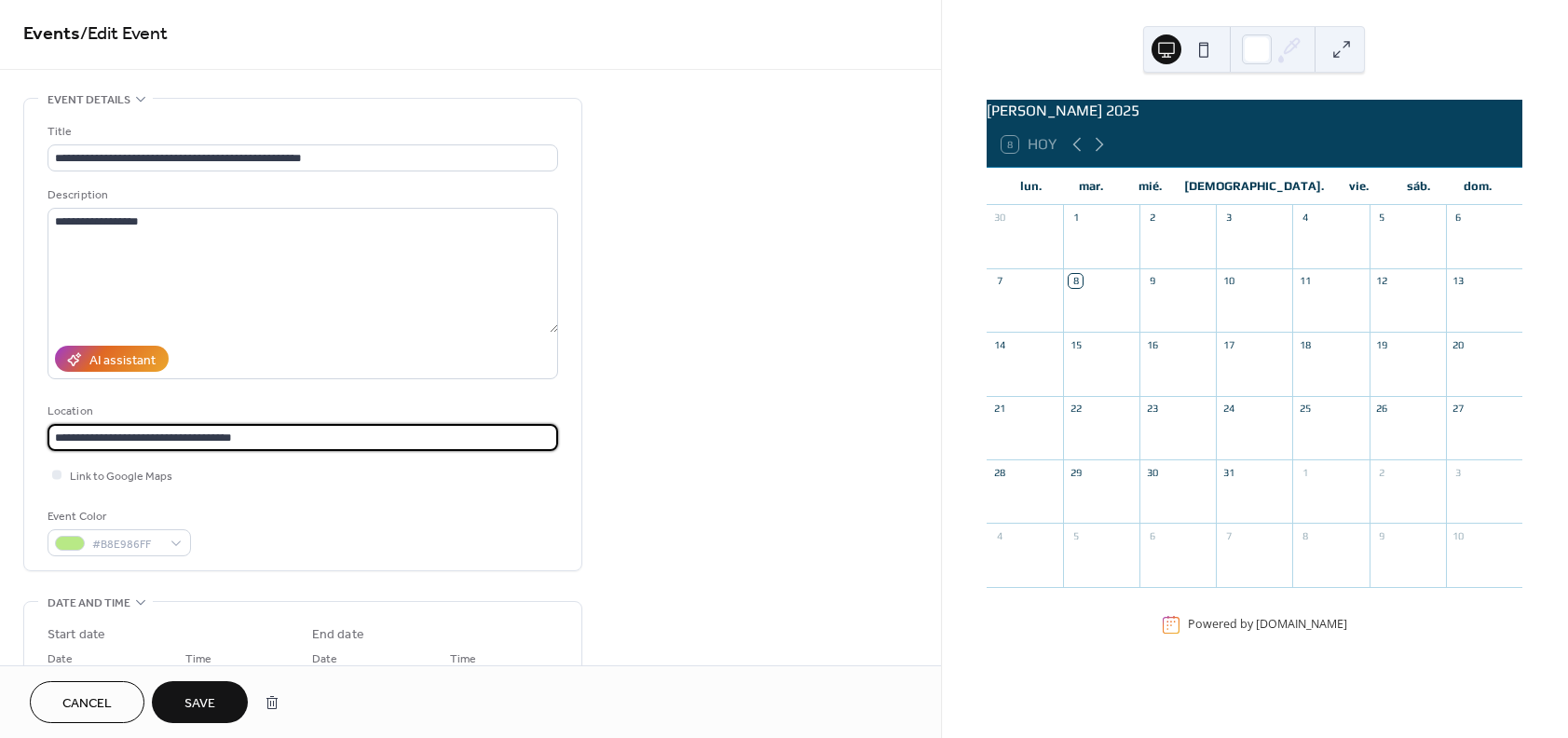 type on "**********" 